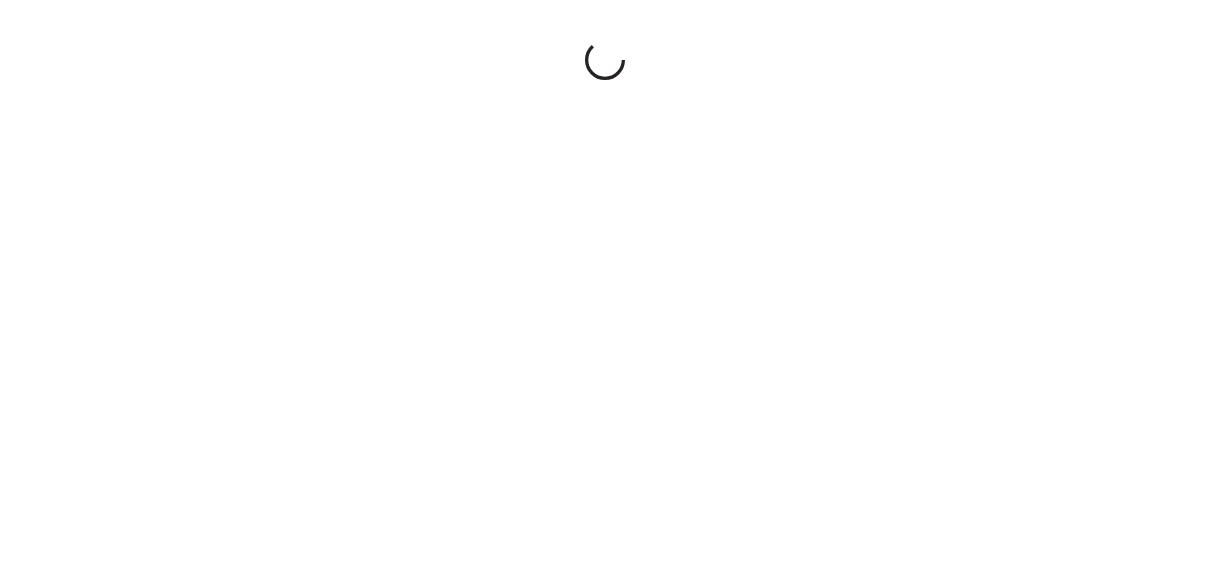 scroll, scrollTop: 0, scrollLeft: 0, axis: both 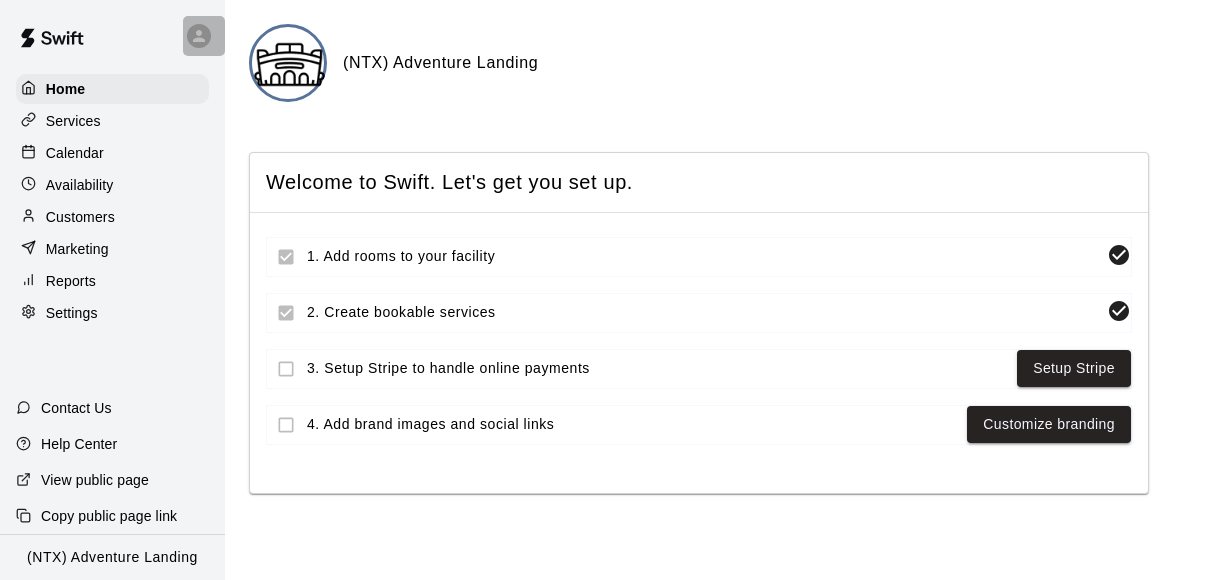 click 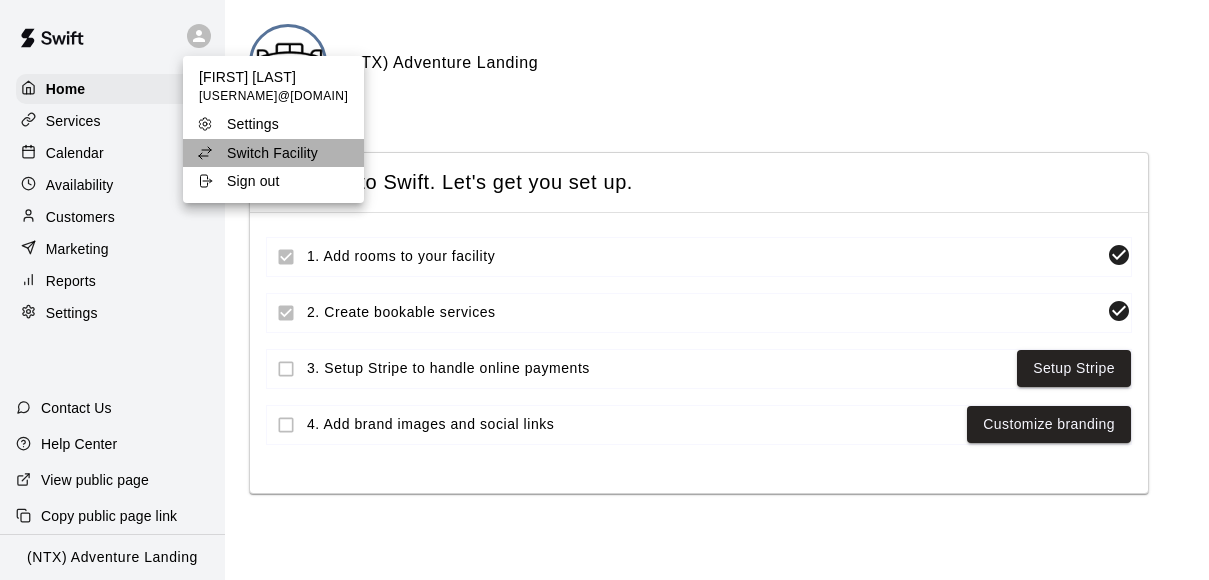click on "Switch Facility" at bounding box center (272, 153) 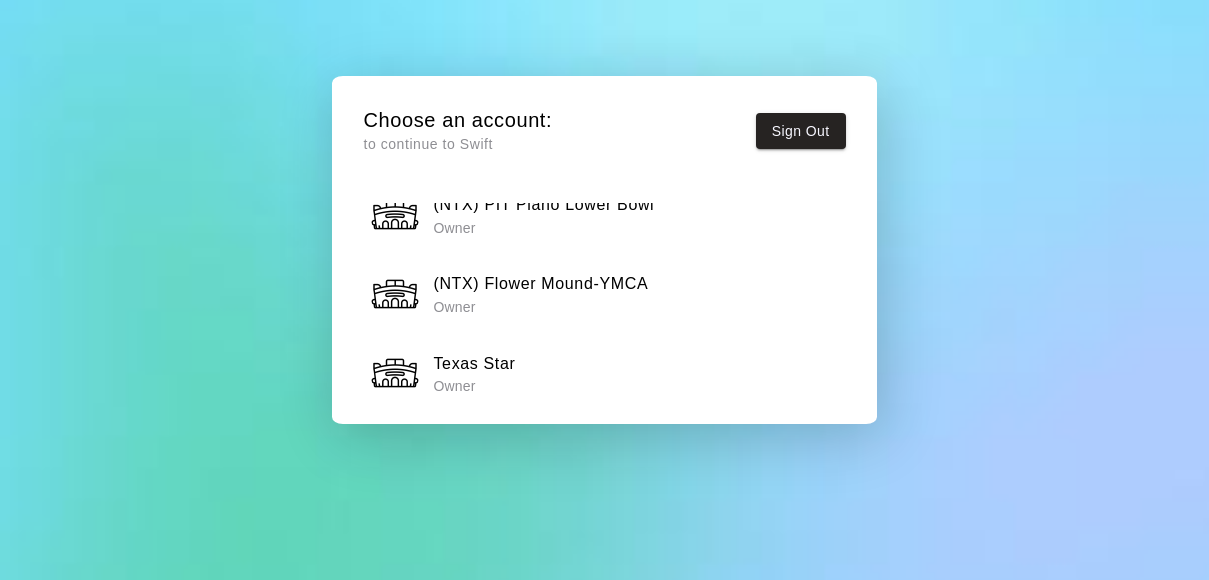 scroll, scrollTop: 3753, scrollLeft: 0, axis: vertical 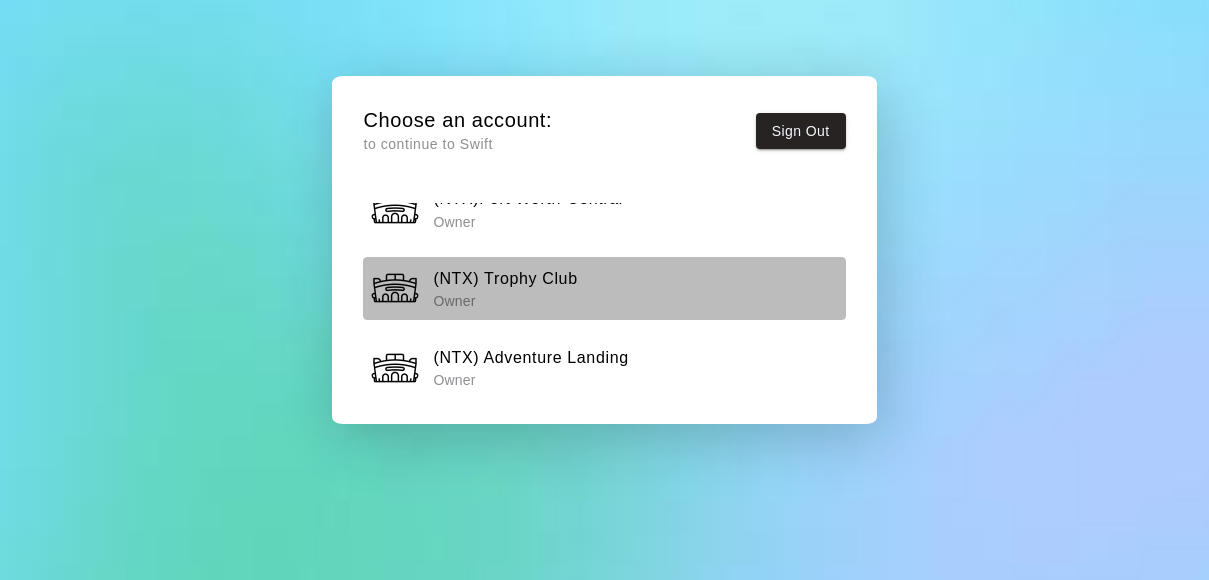 click on "(NTX) Trophy Club" at bounding box center [505, 279] 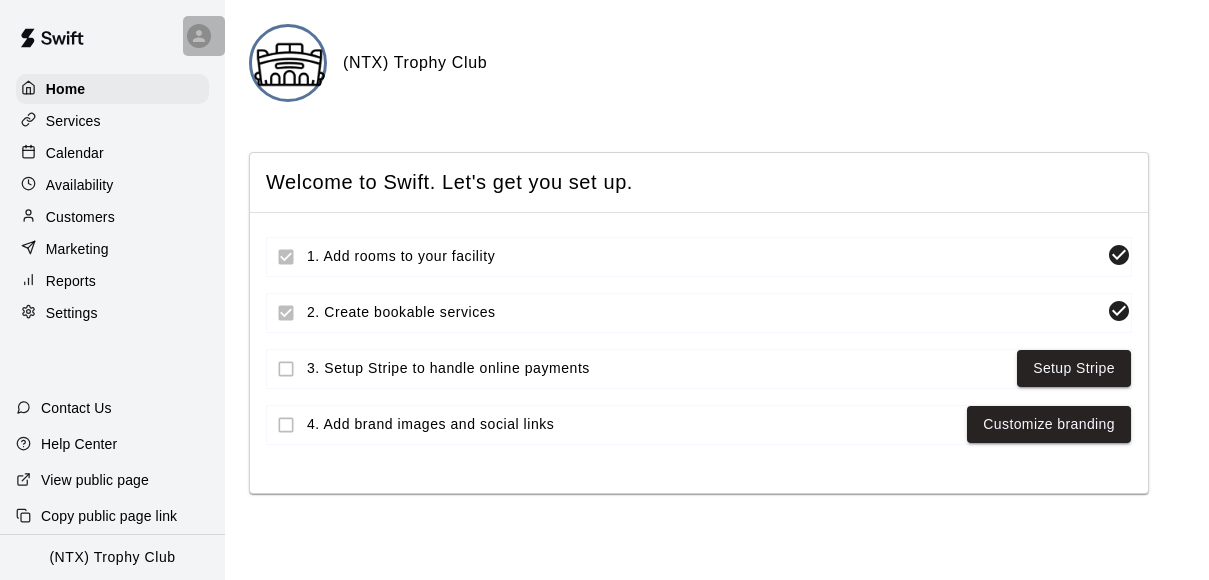 click 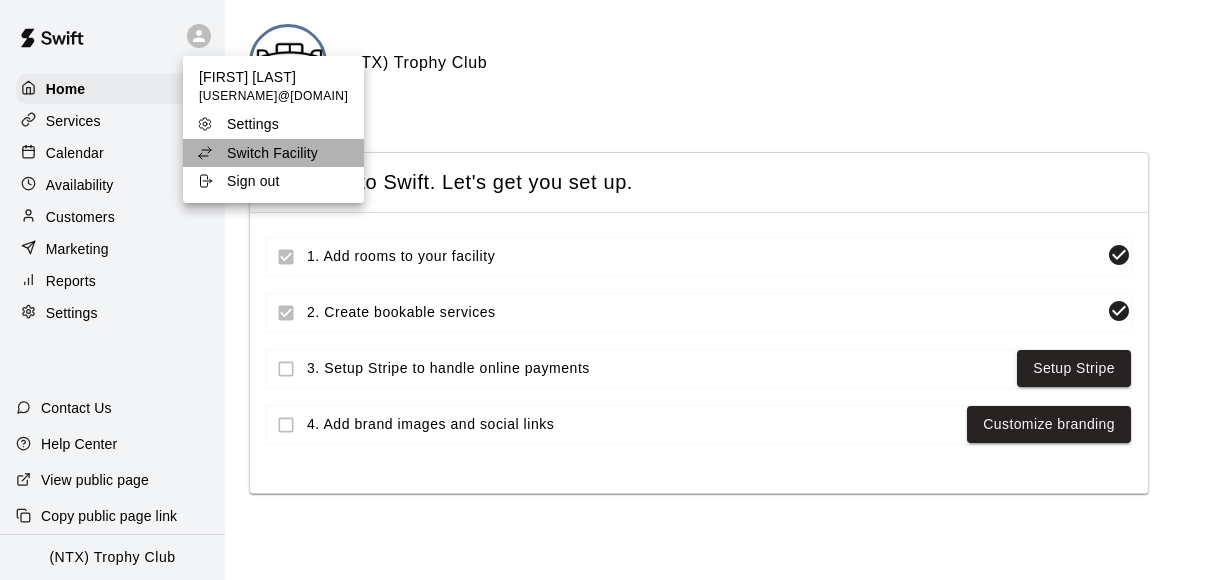 click on "Switch Facility" at bounding box center (272, 153) 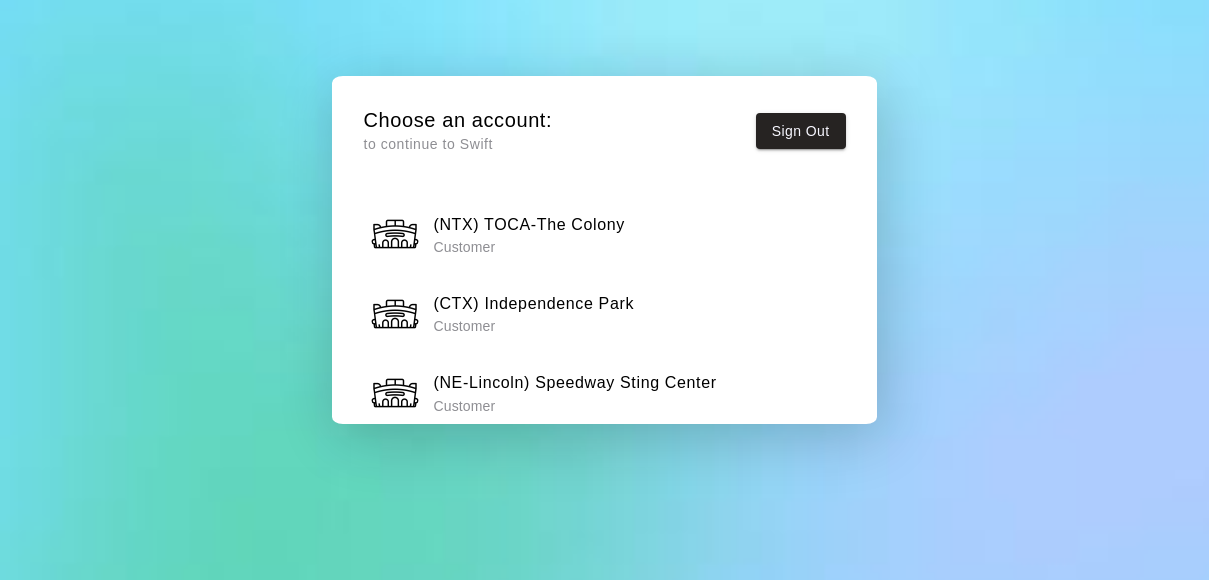 click on "Customer" at bounding box center [529, 247] 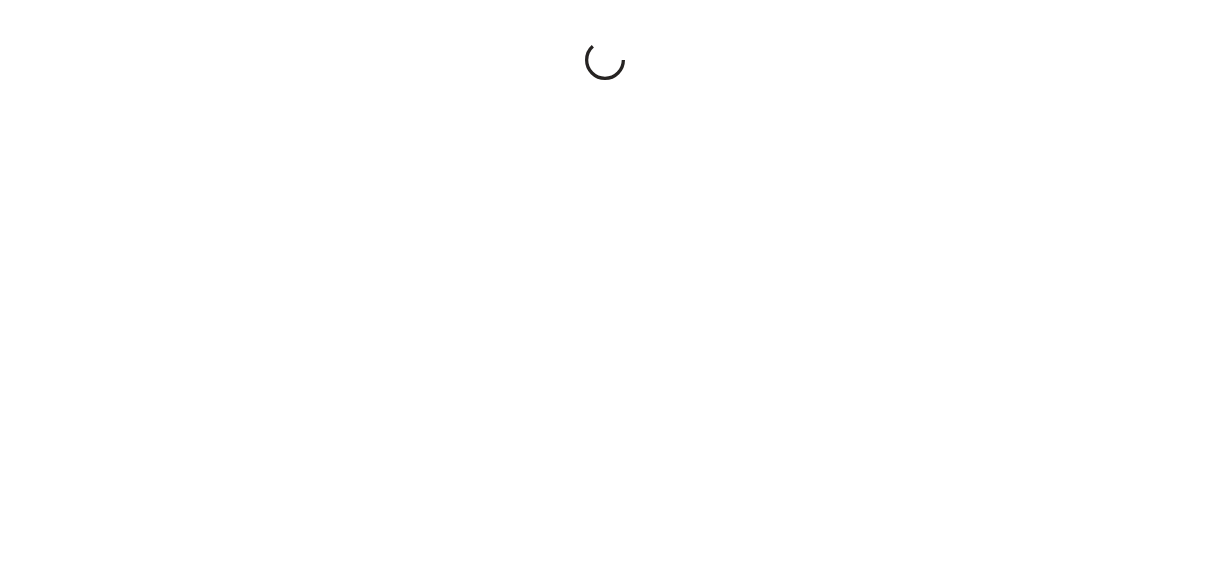scroll, scrollTop: 0, scrollLeft: 0, axis: both 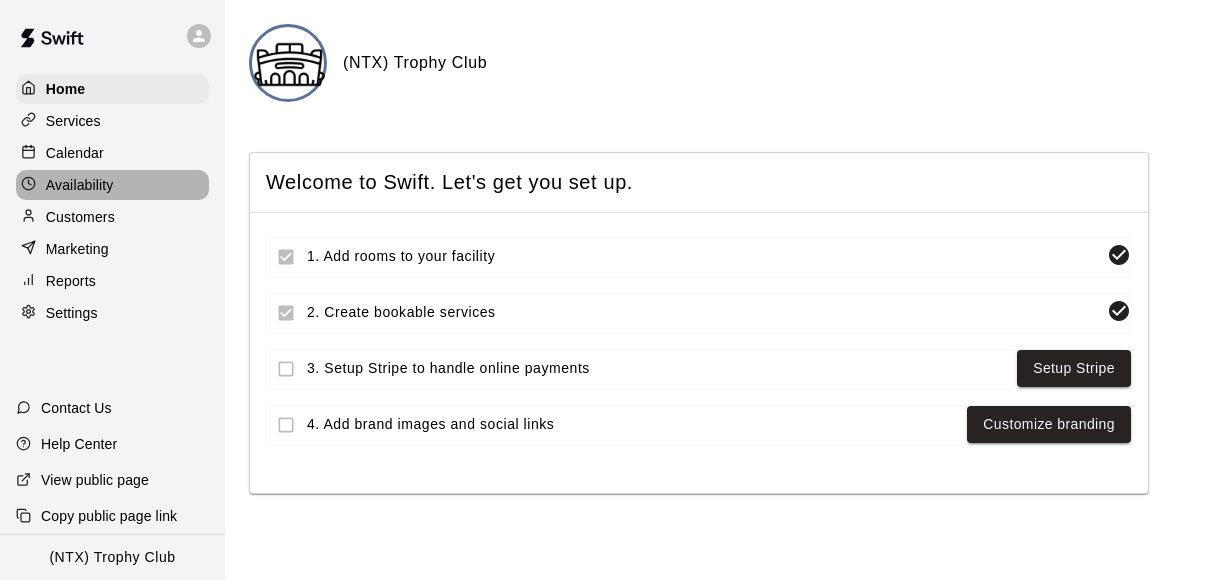 click on "Availability" at bounding box center [80, 185] 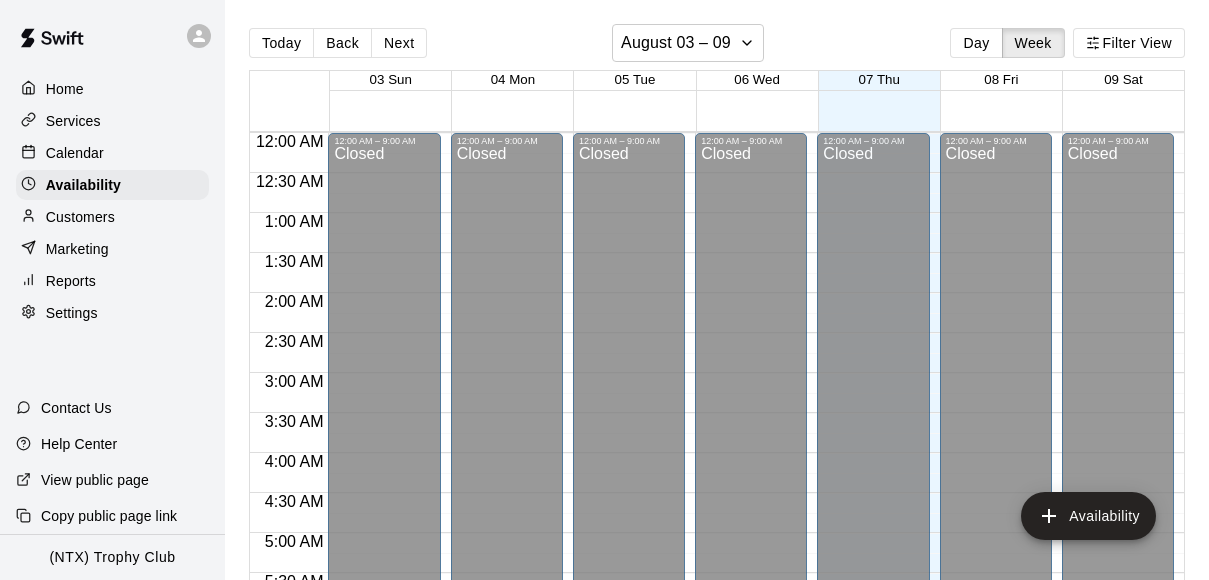 scroll, scrollTop: 1311, scrollLeft: 0, axis: vertical 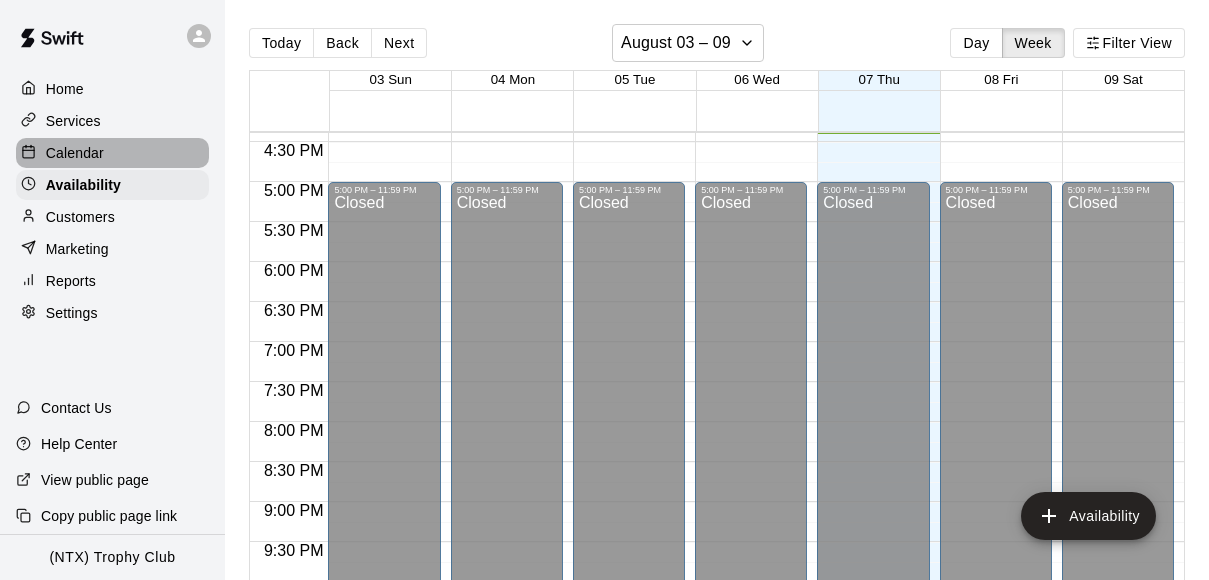 click on "Calendar" at bounding box center (75, 153) 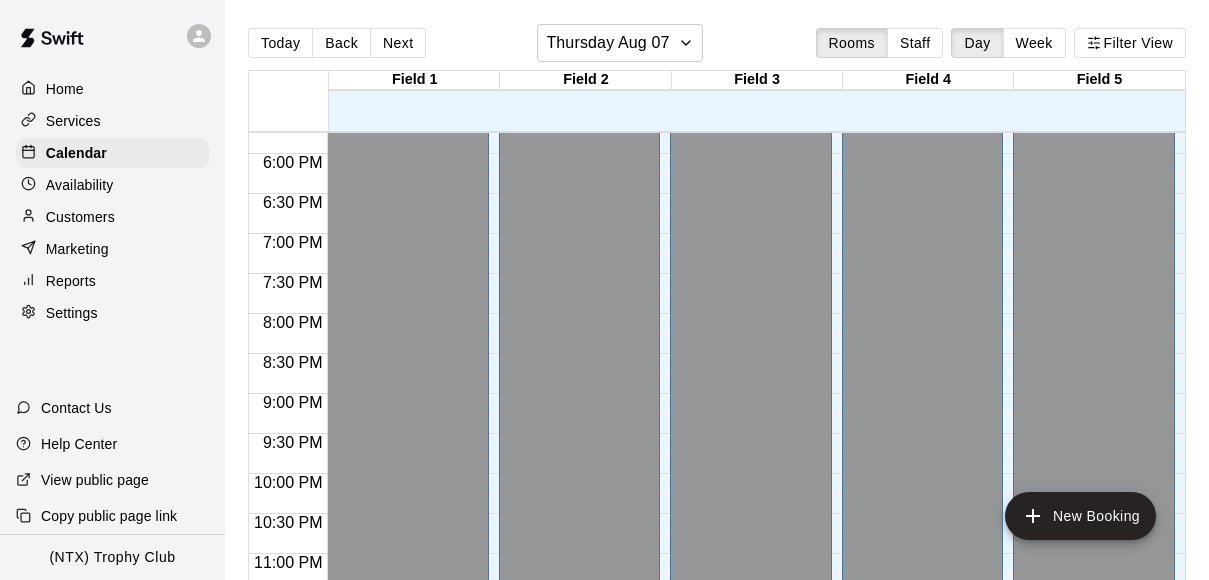 scroll, scrollTop: 1450, scrollLeft: 0, axis: vertical 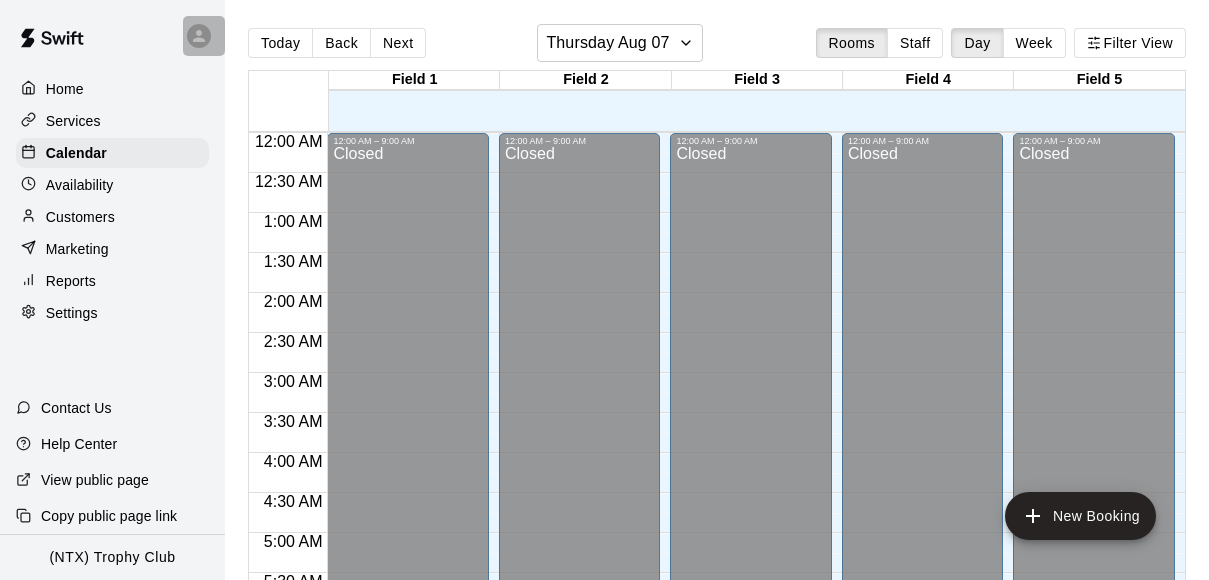 click 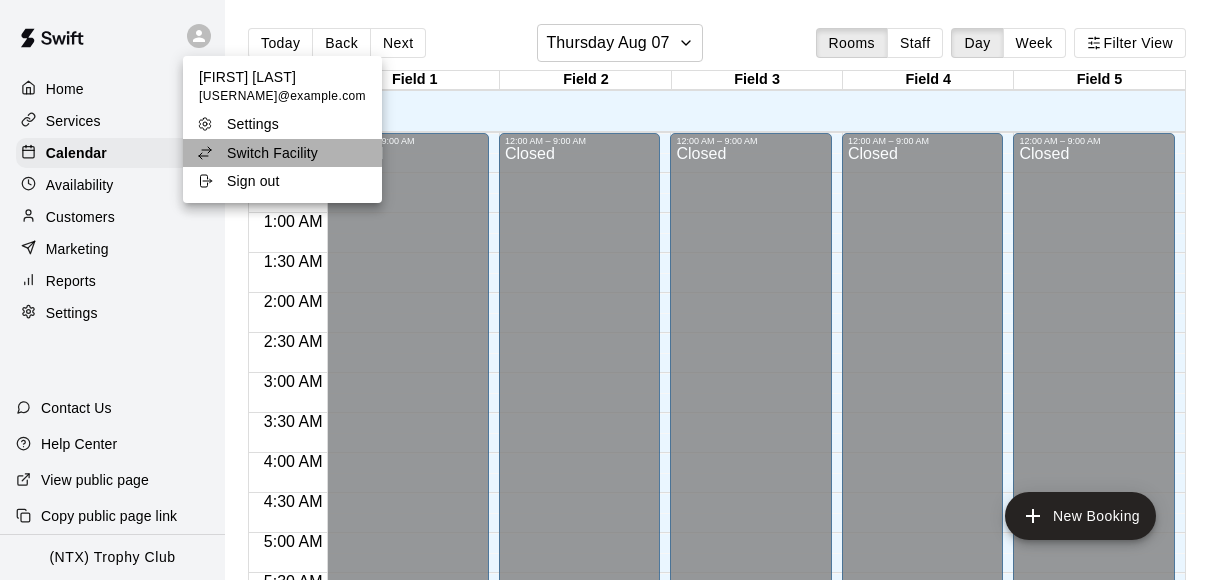 click on "Switch Facility" at bounding box center [272, 153] 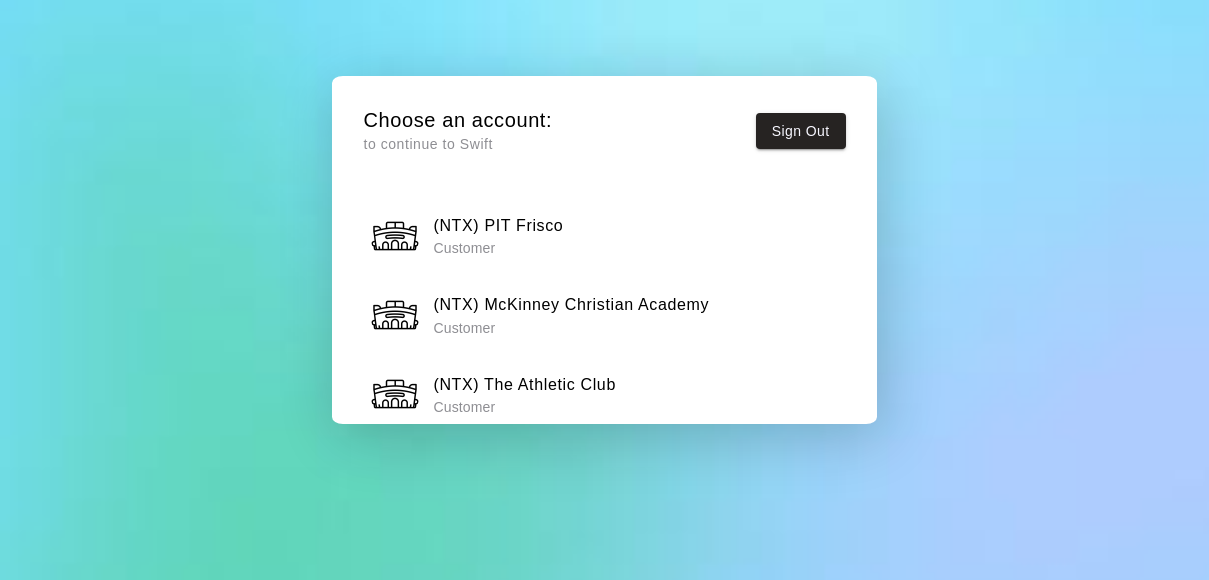 scroll, scrollTop: 1111, scrollLeft: 0, axis: vertical 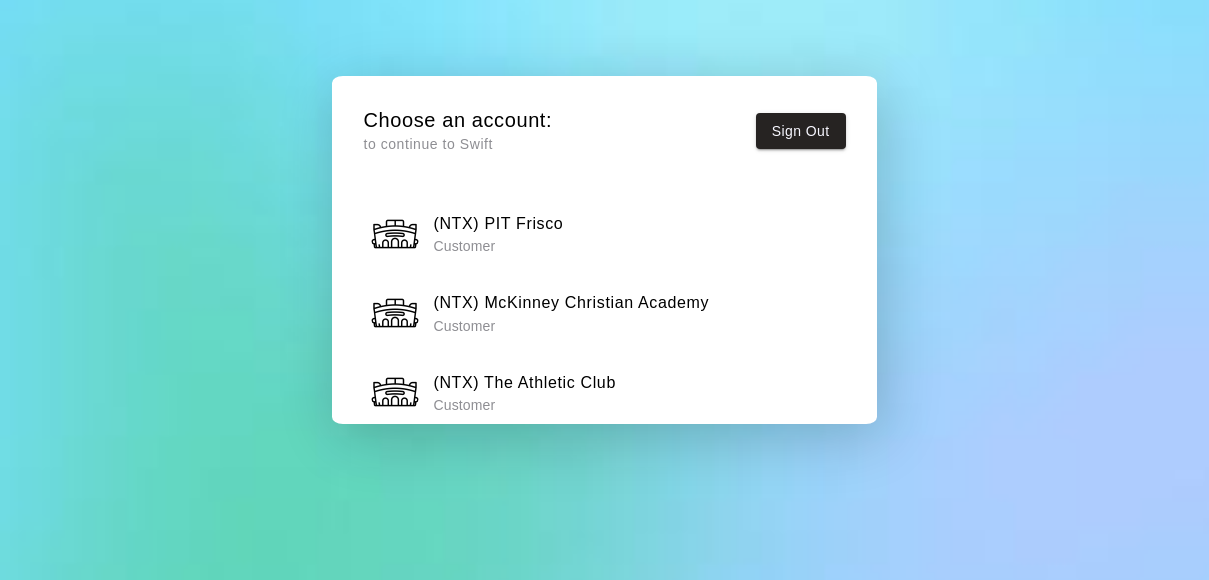 click on "(NTX) McKinney Christian Academy" at bounding box center [571, 303] 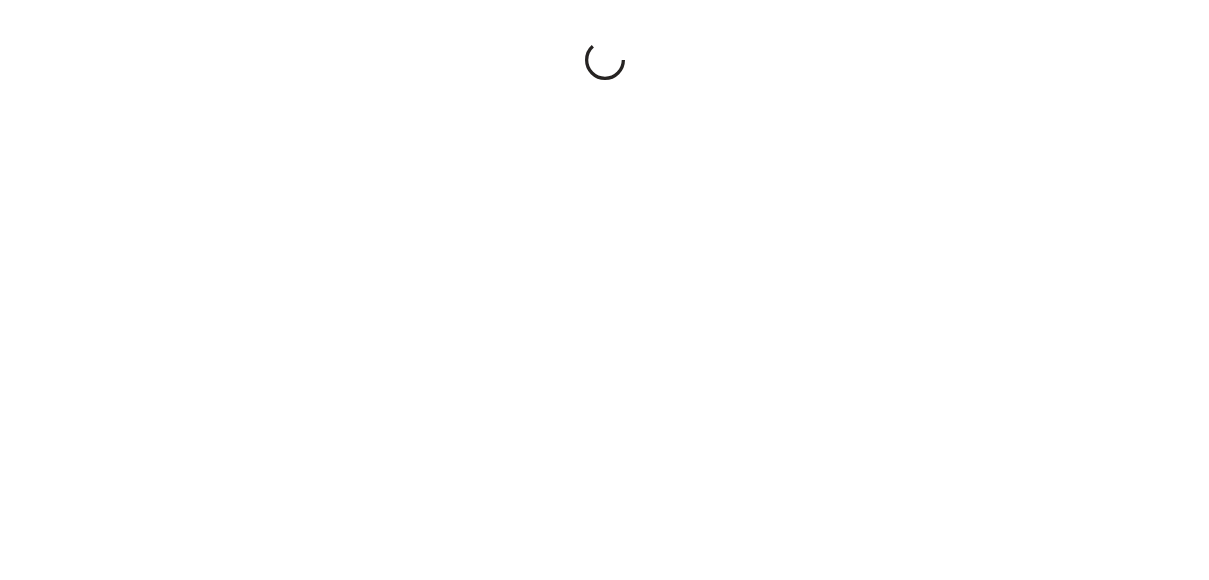 scroll, scrollTop: 0, scrollLeft: 0, axis: both 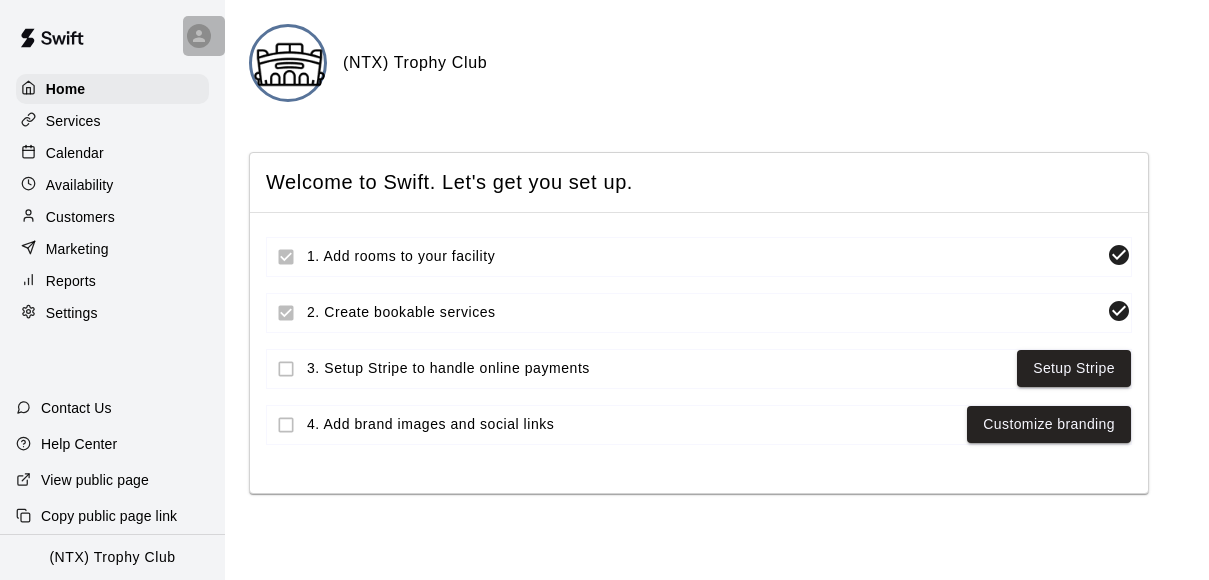 click at bounding box center (204, 36) 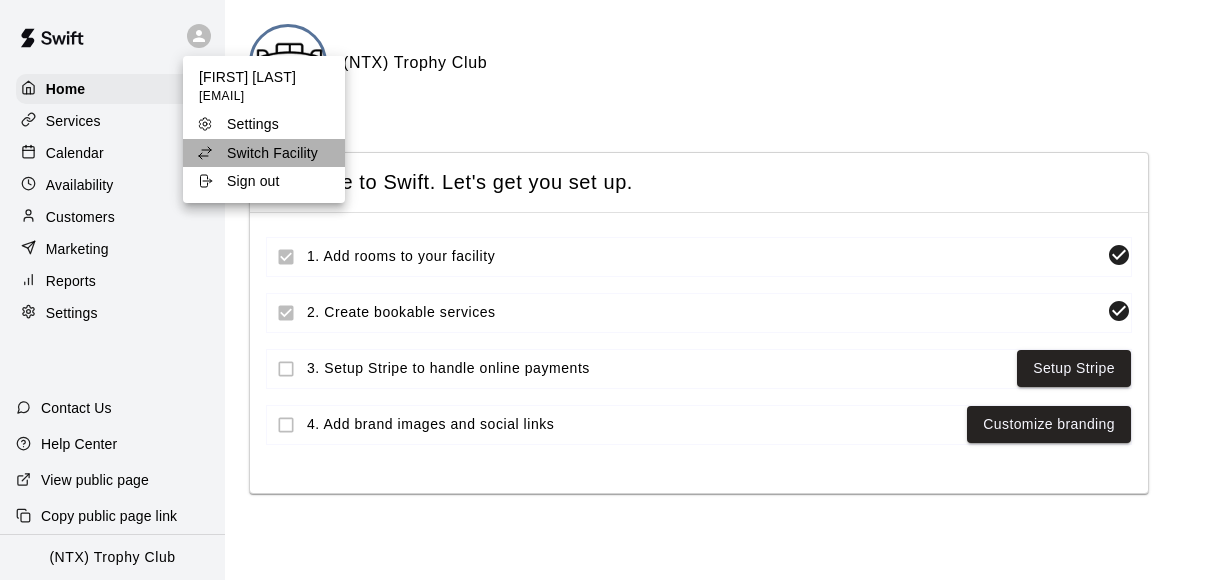 click on "Switch Facility" at bounding box center [272, 153] 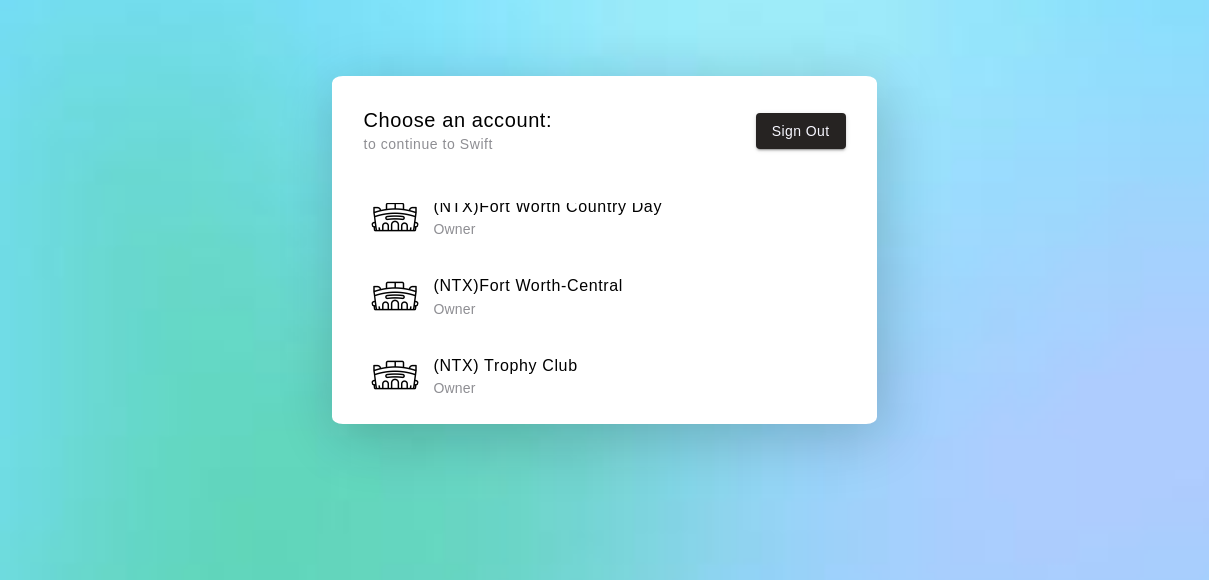 scroll, scrollTop: 3643, scrollLeft: 0, axis: vertical 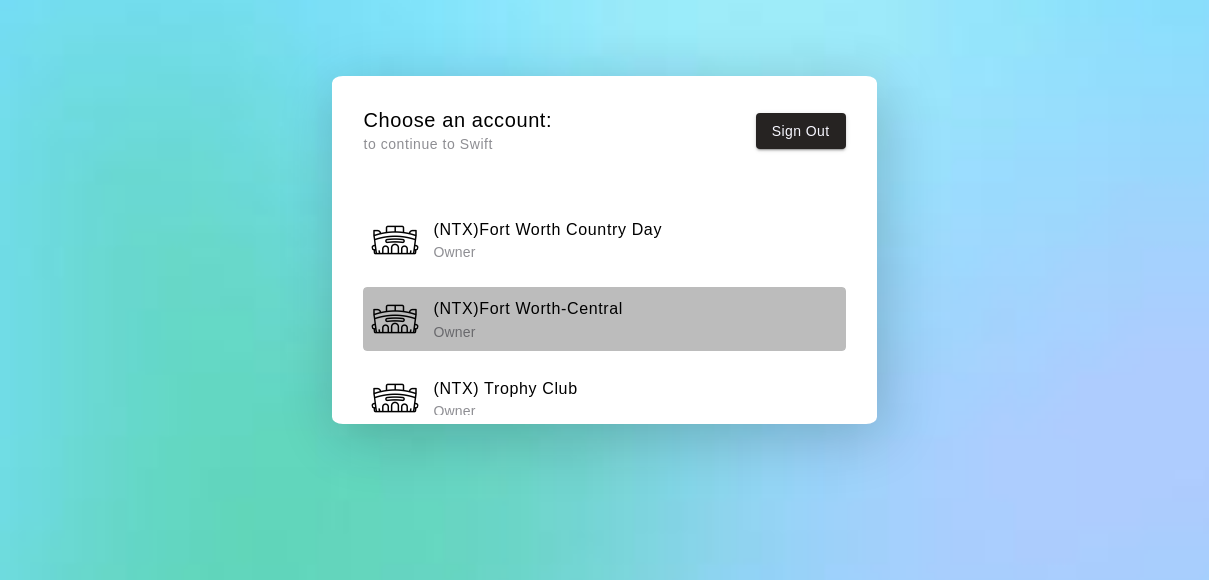 click on "(NTX)Fort Worth-Central" at bounding box center (528, 309) 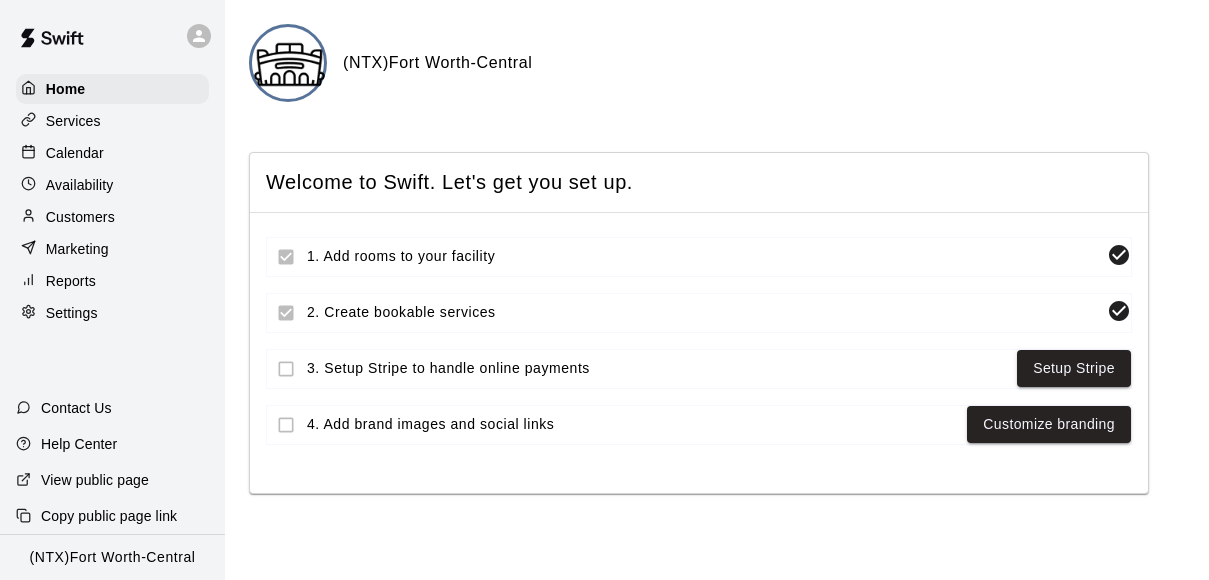 click on "Availability" at bounding box center (80, 185) 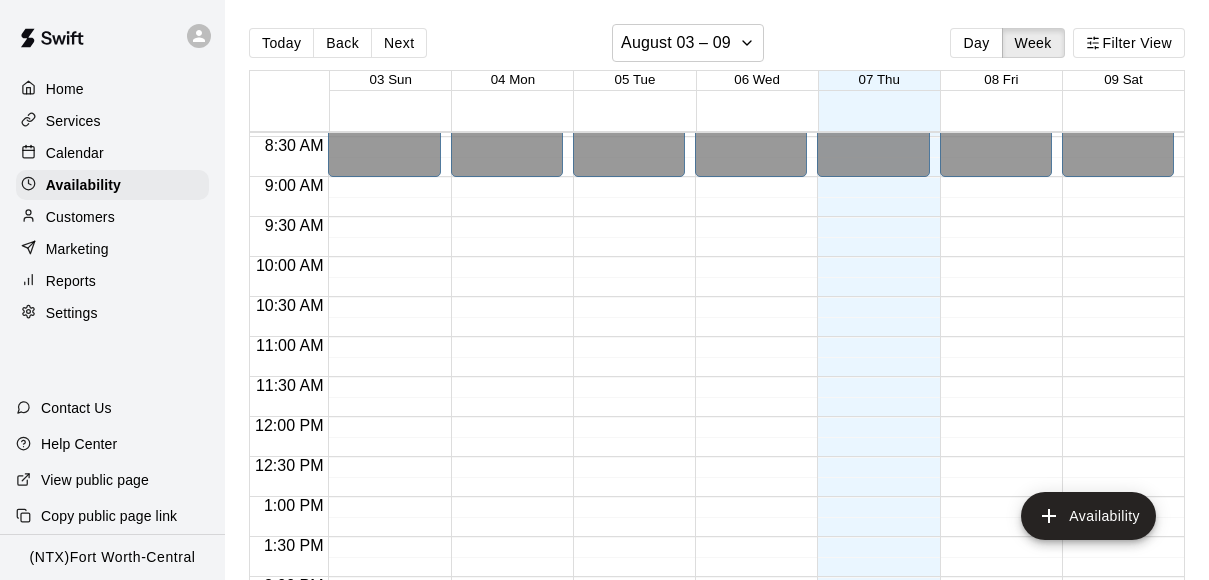 scroll, scrollTop: 665, scrollLeft: 0, axis: vertical 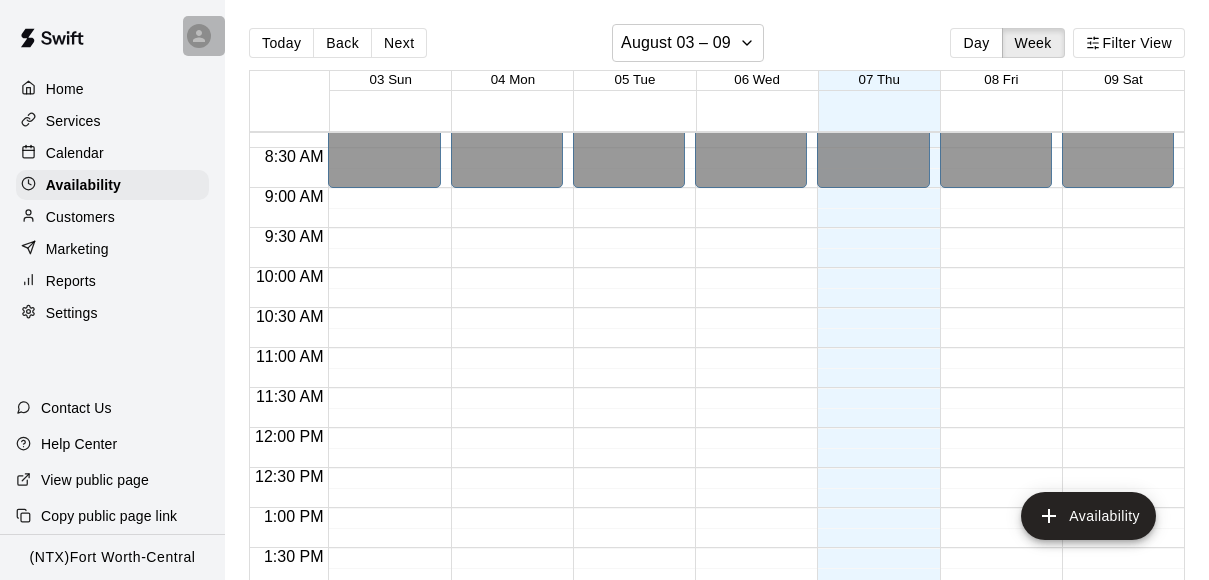 click 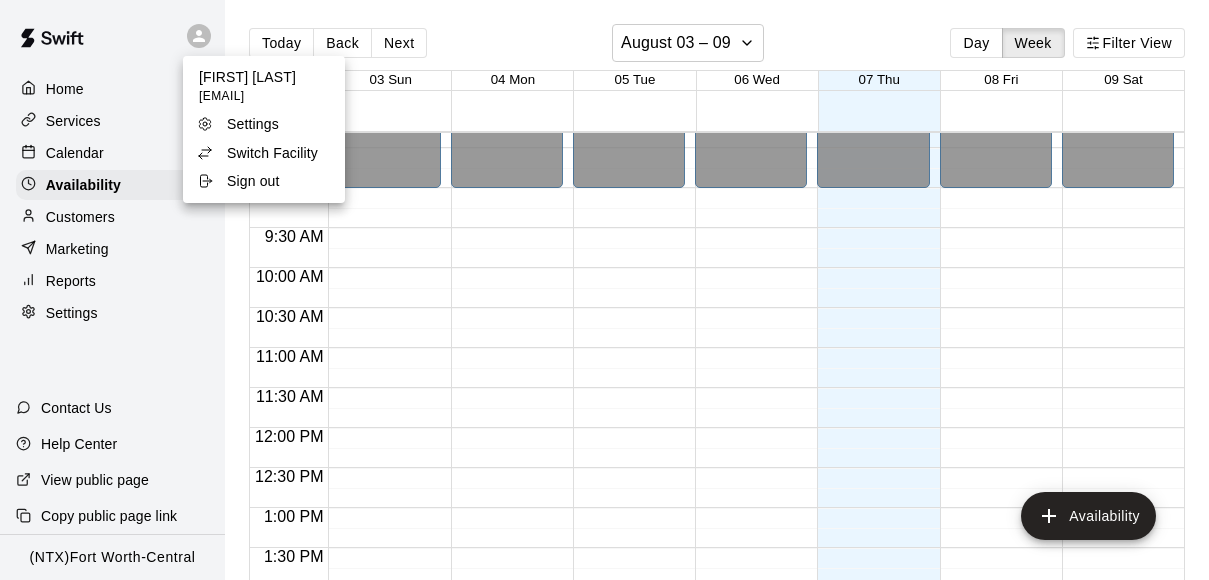 click on "Switch Facility" at bounding box center [272, 153] 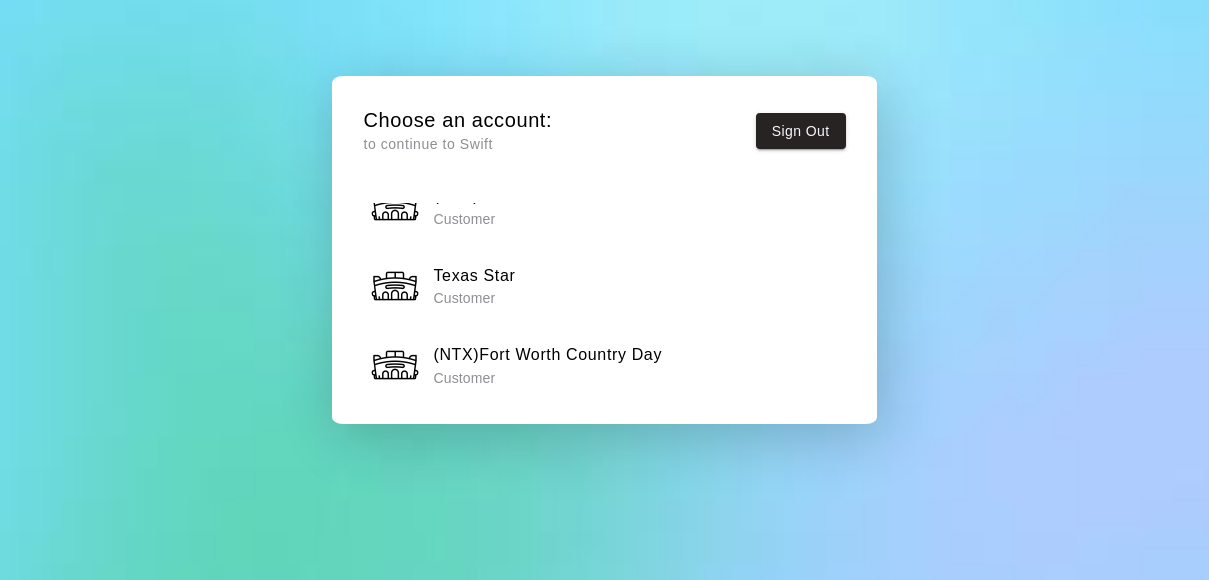scroll, scrollTop: 1536, scrollLeft: 0, axis: vertical 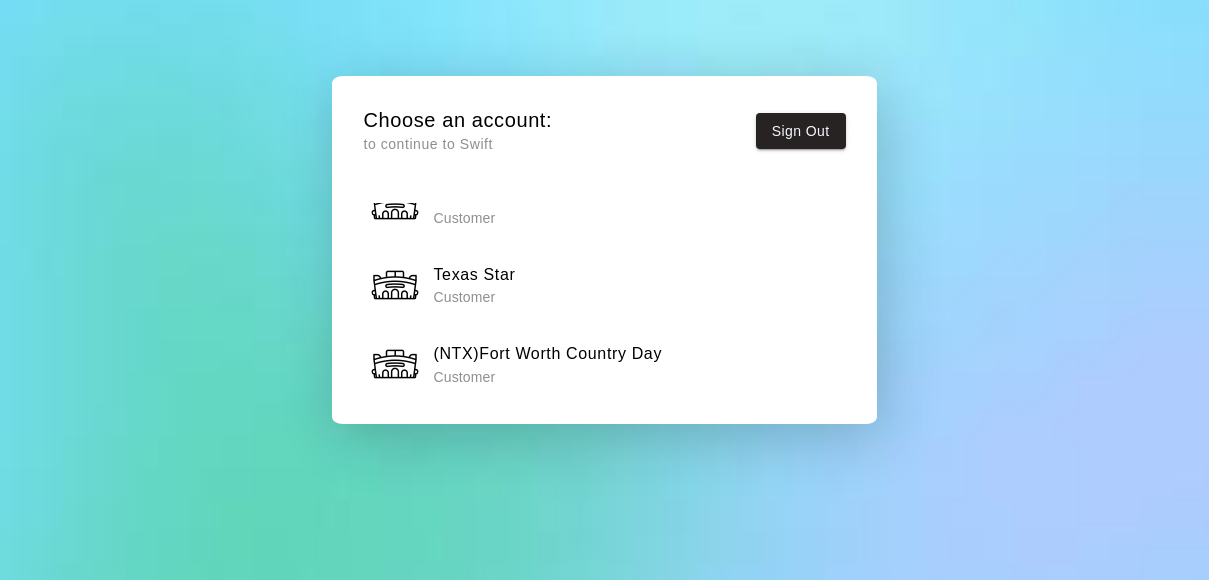 click on "Texas Star   Customer" at bounding box center [604, 285] 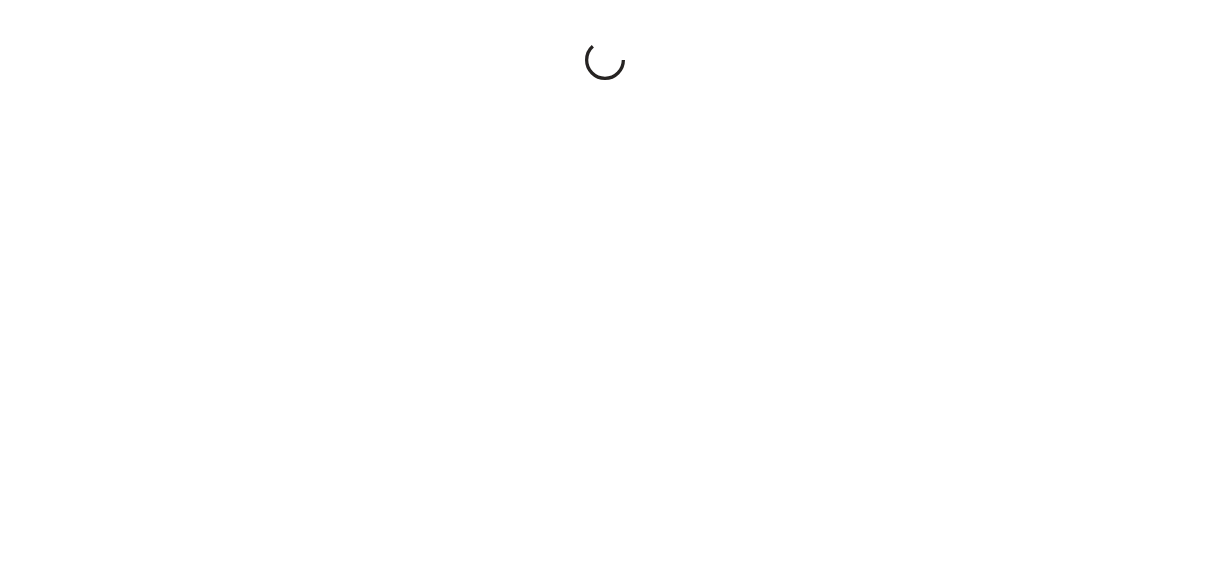 scroll, scrollTop: 0, scrollLeft: 0, axis: both 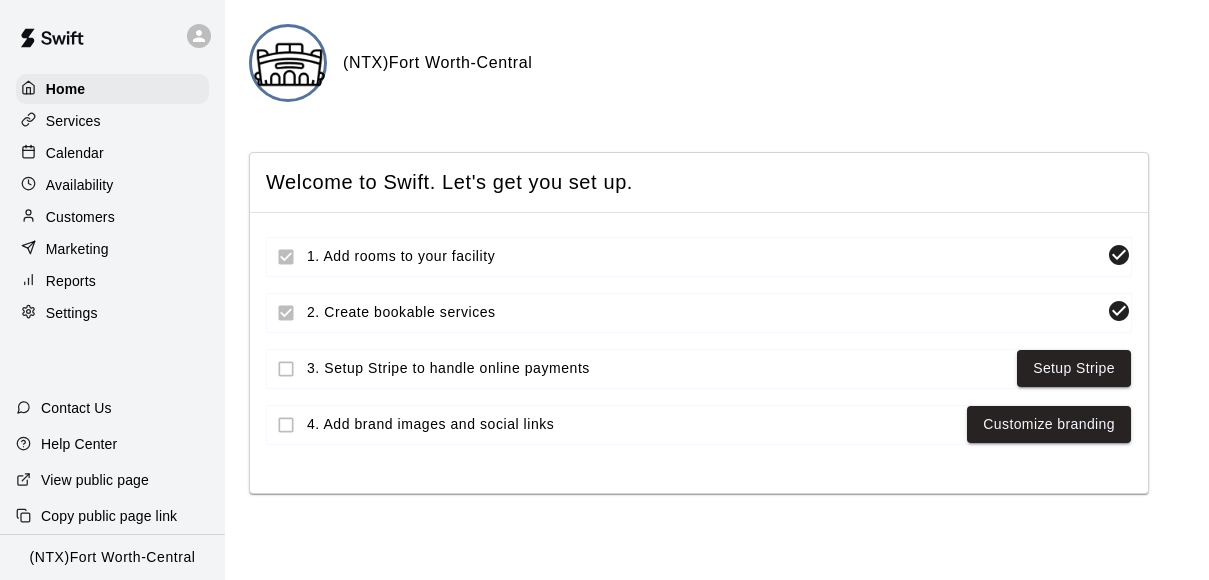 click 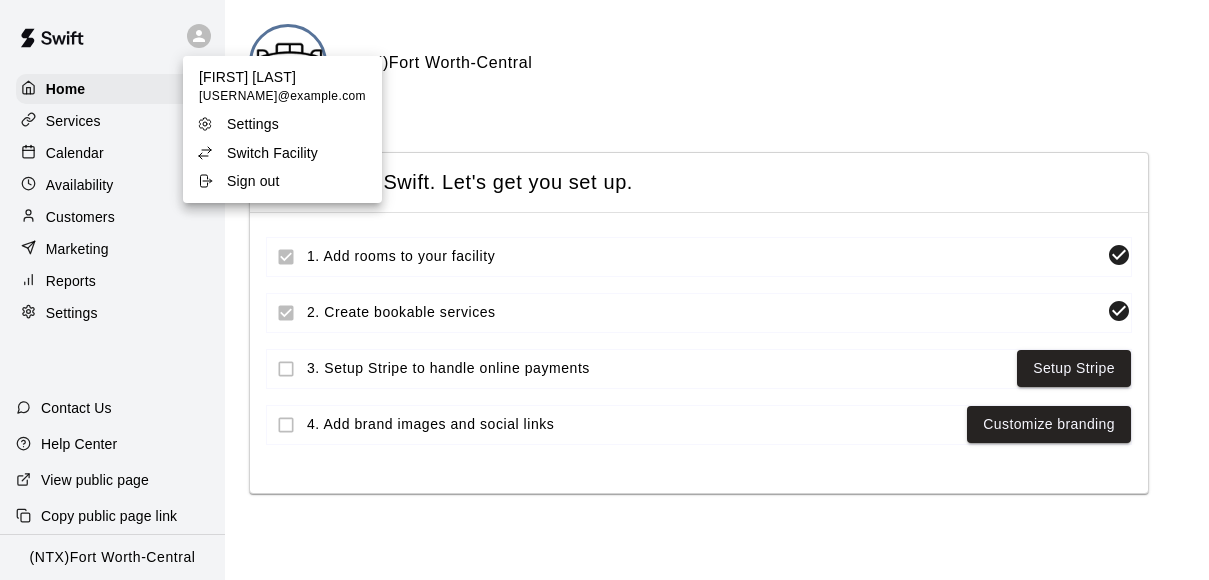 click on "Switch Facility" at bounding box center [272, 153] 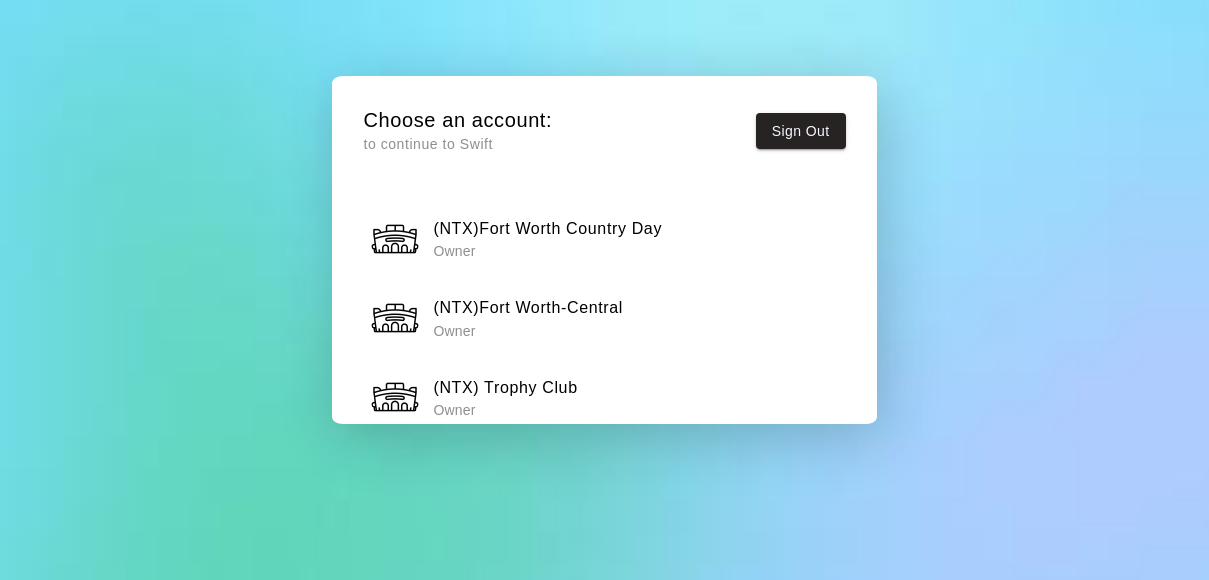 scroll, scrollTop: 3647, scrollLeft: 0, axis: vertical 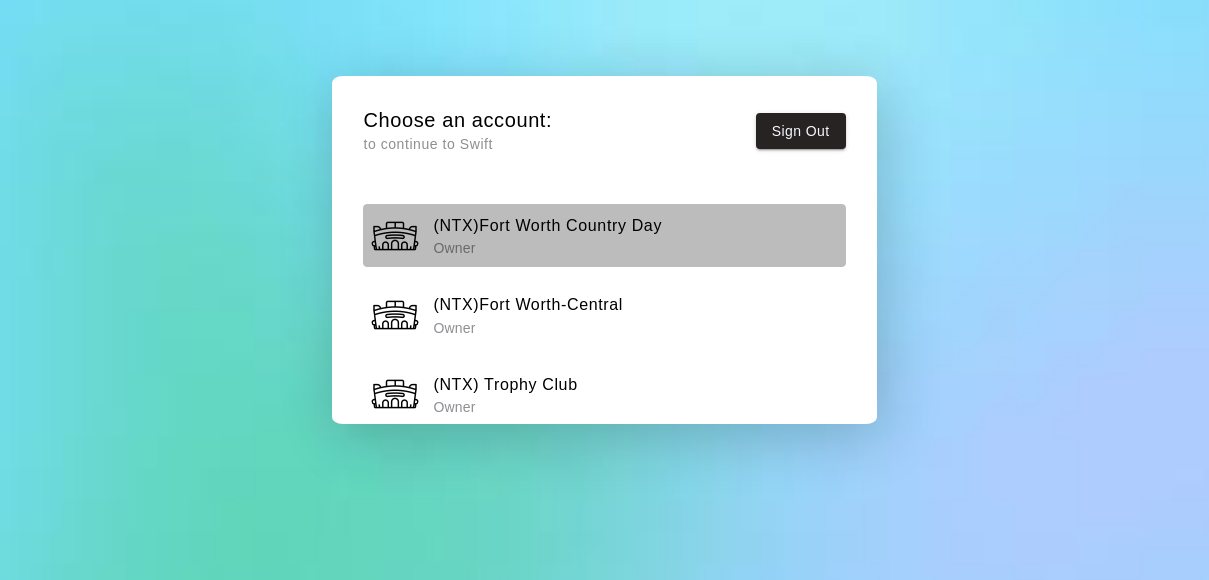 click on "(NTX)Fort Worth Country Day" at bounding box center (547, 226) 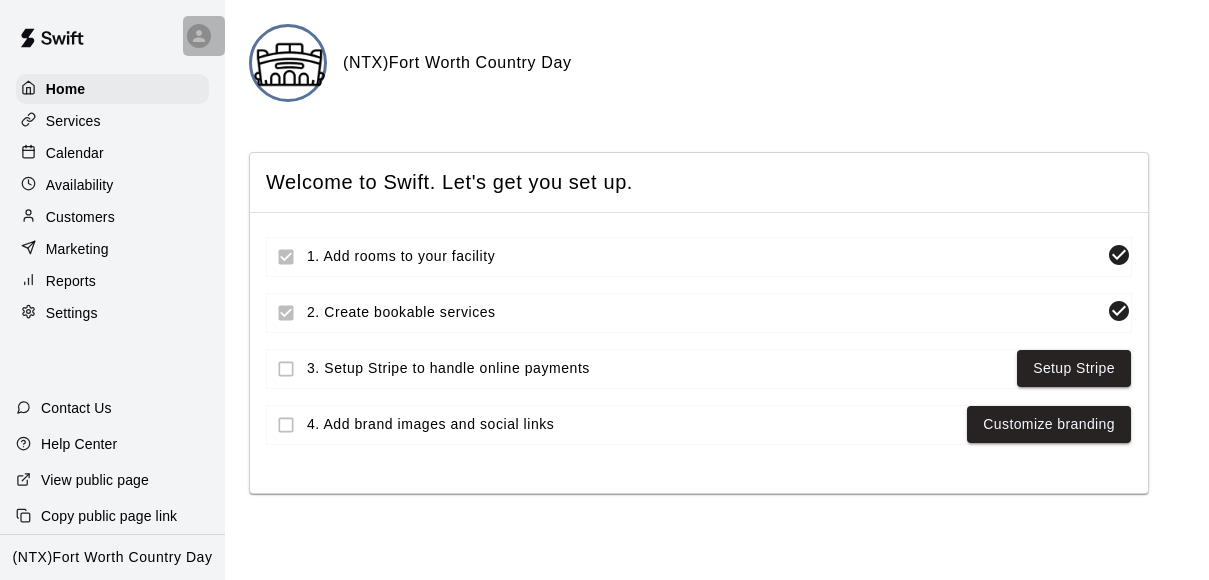 click 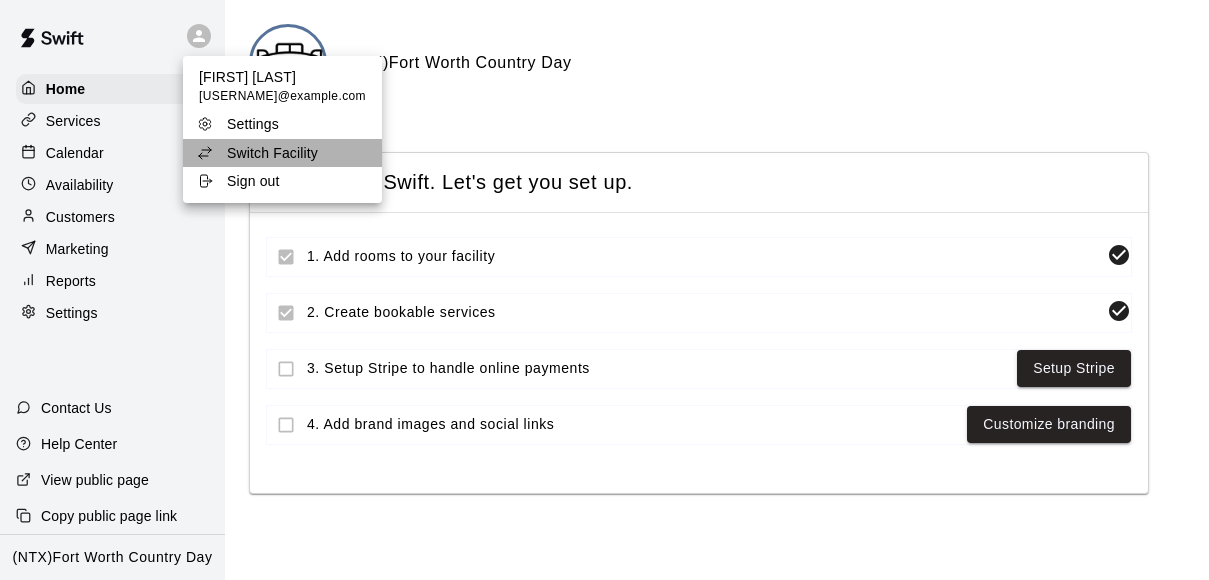 click on "Switch Facility" at bounding box center [272, 153] 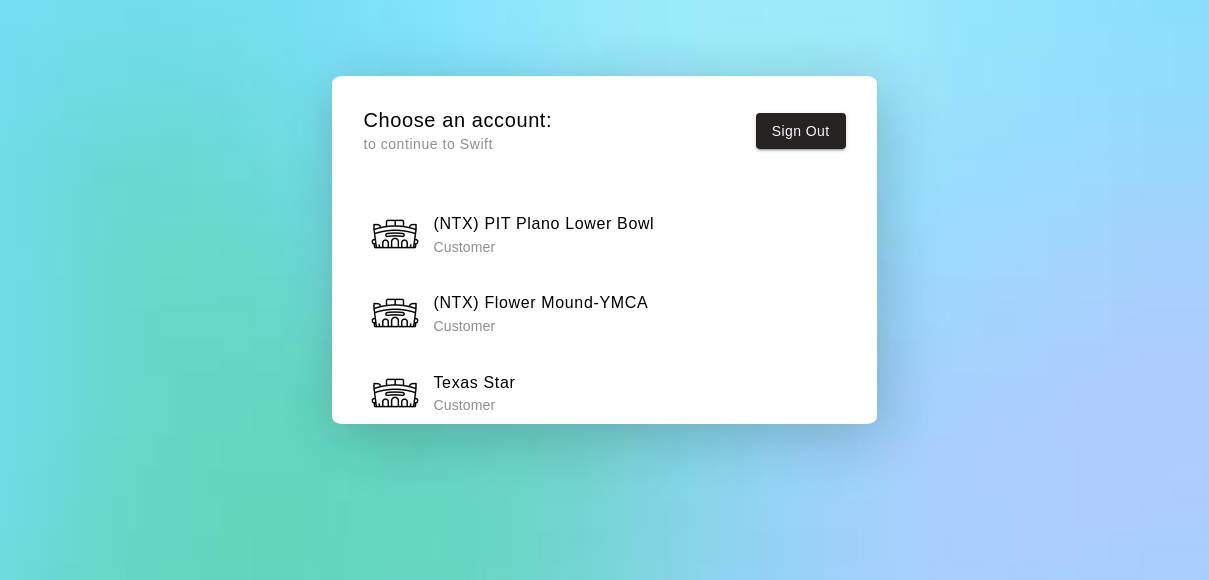 scroll, scrollTop: 1431, scrollLeft: 0, axis: vertical 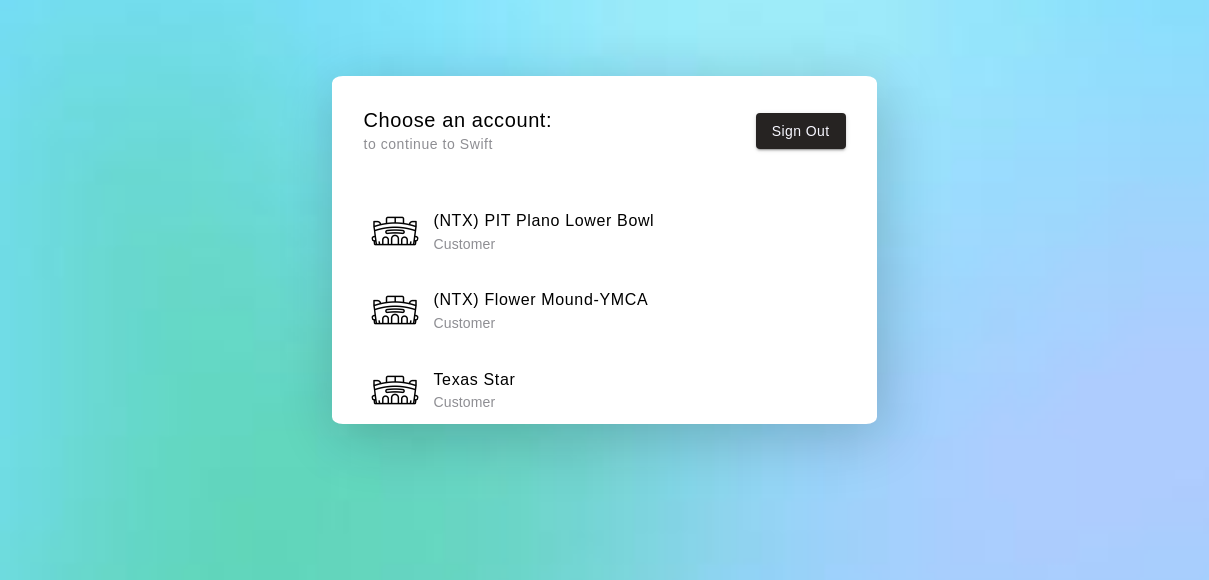 click on "(NTX) Flower Mound-YMCA" at bounding box center (540, 300) 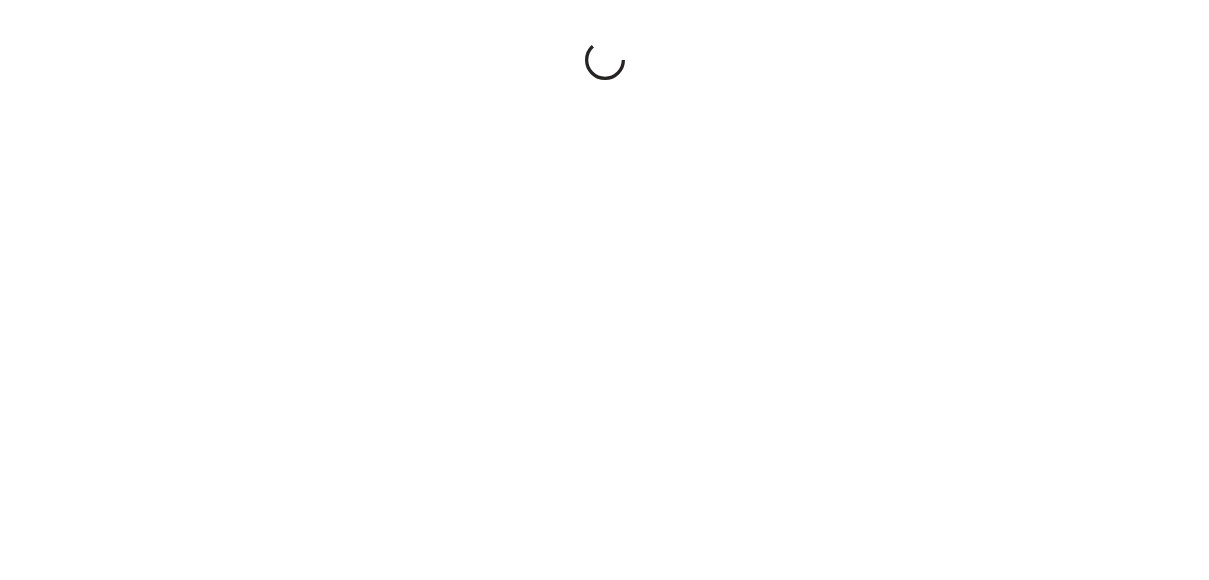 scroll, scrollTop: 0, scrollLeft: 0, axis: both 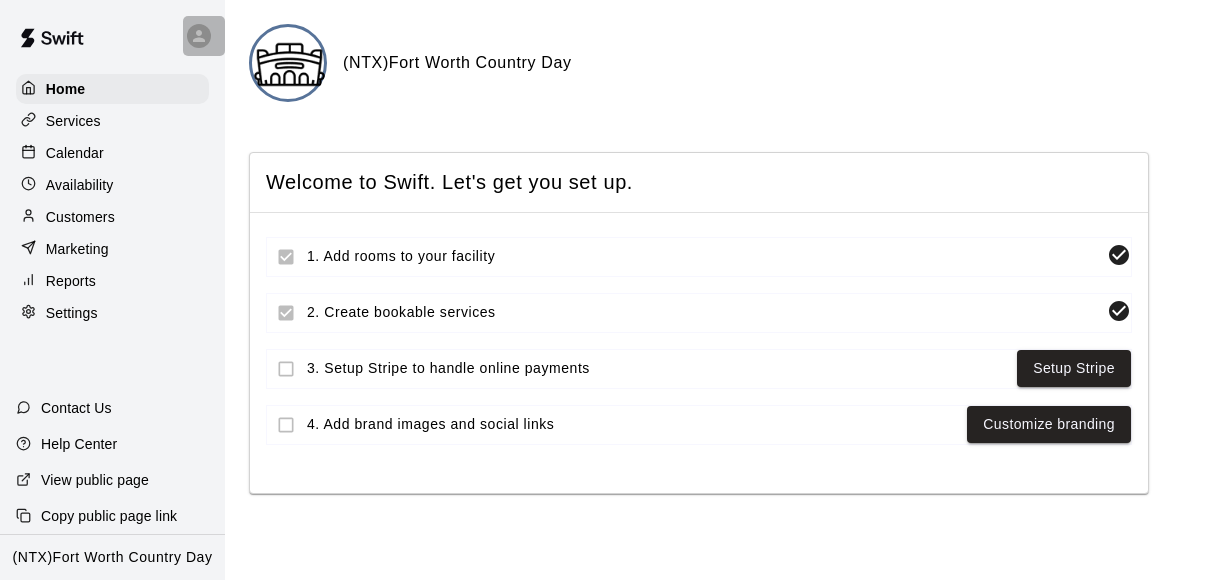 click at bounding box center (199, 36) 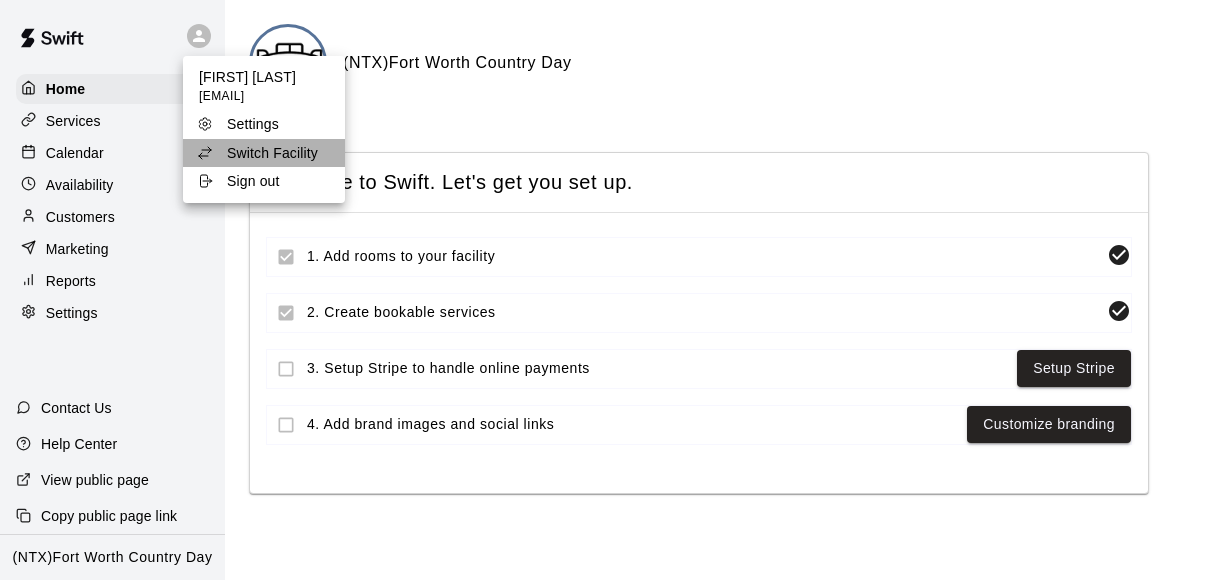 click on "Switch Facility" at bounding box center [272, 153] 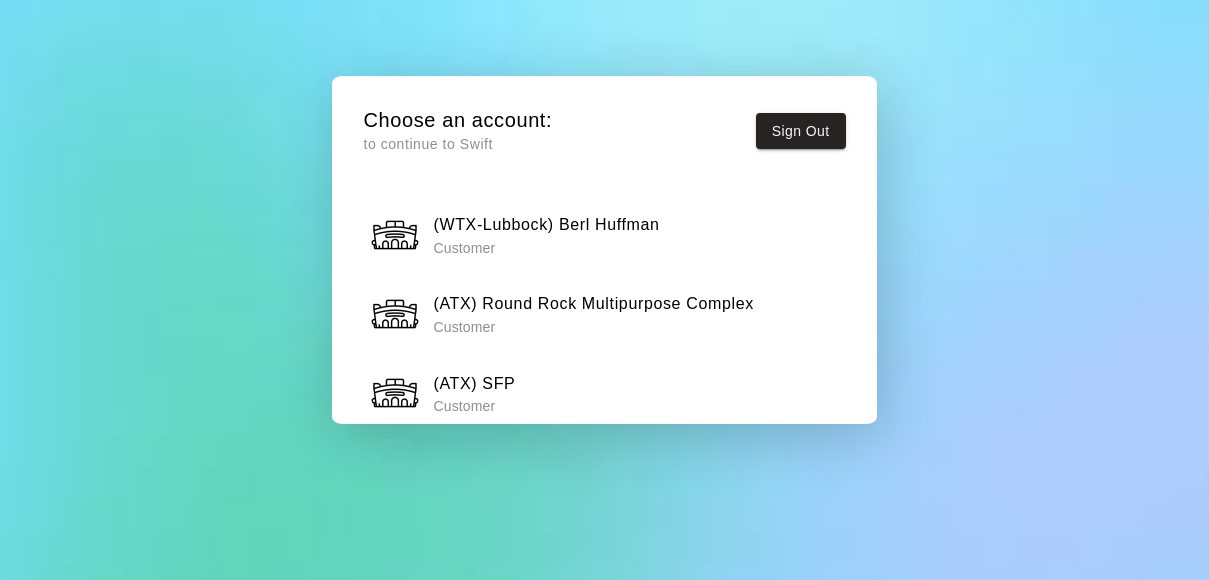 scroll, scrollTop: 890, scrollLeft: 0, axis: vertical 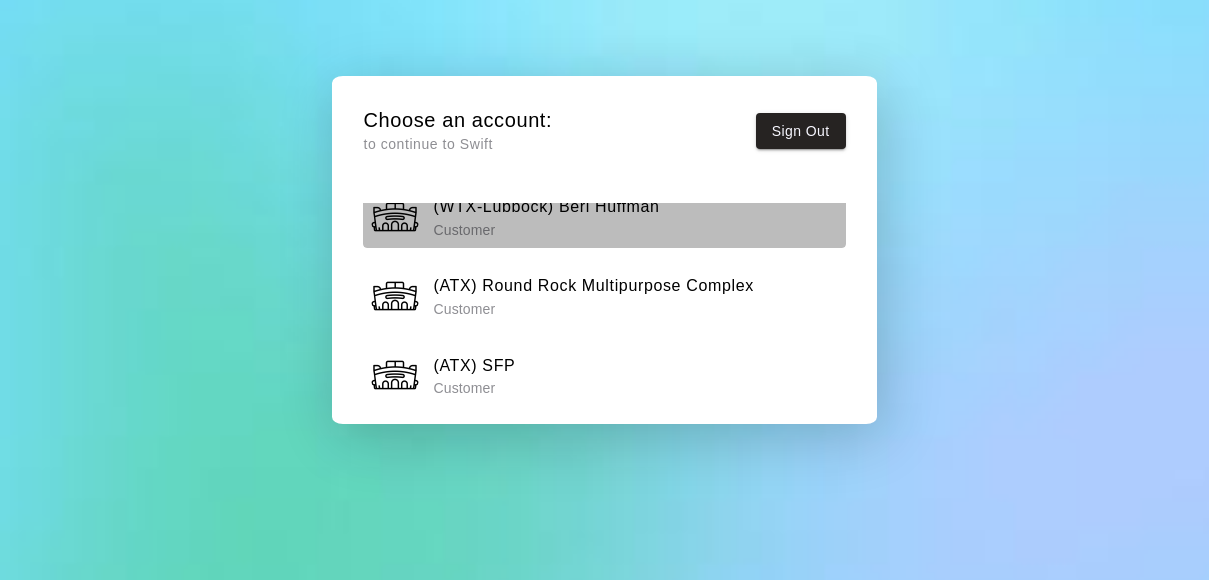 click on "Customer" at bounding box center (546, 230) 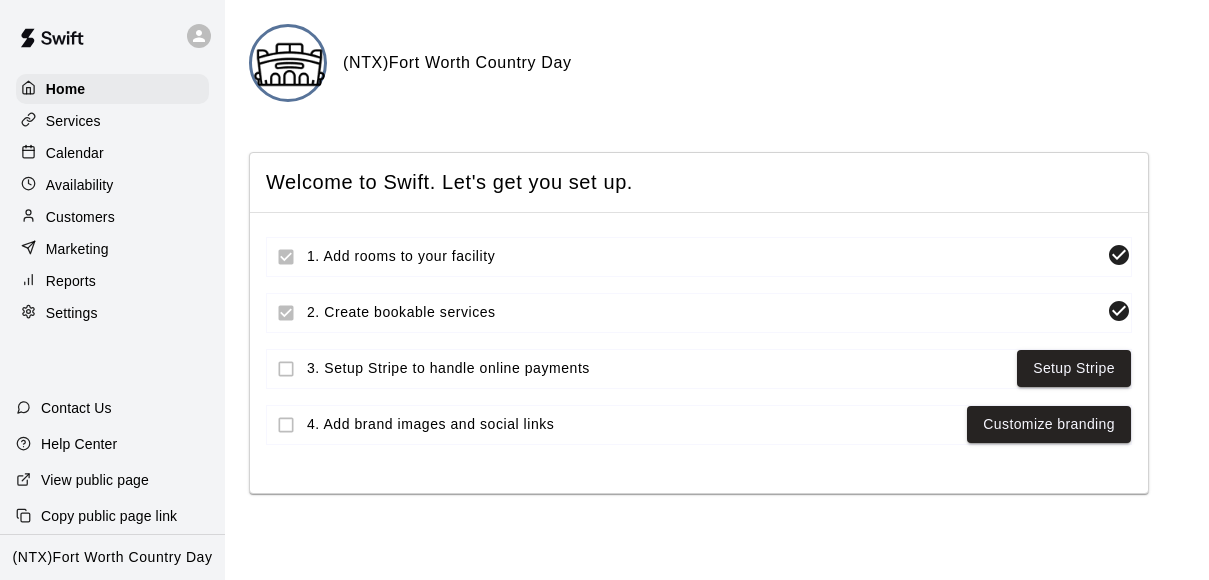 scroll, scrollTop: 0, scrollLeft: 0, axis: both 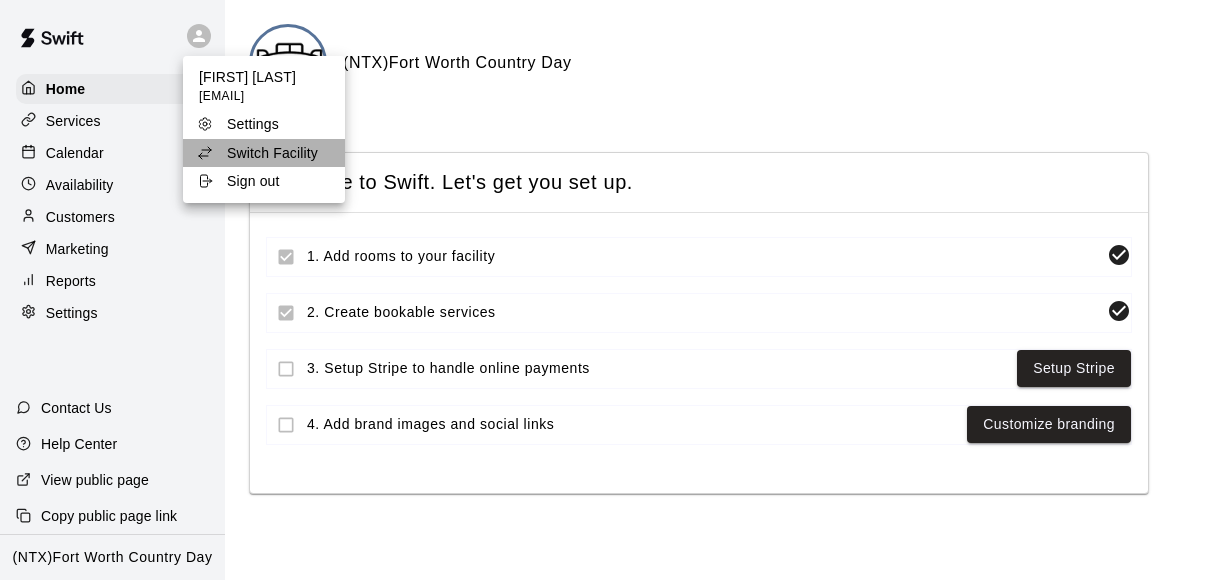 click on "Switch Facility" at bounding box center [272, 153] 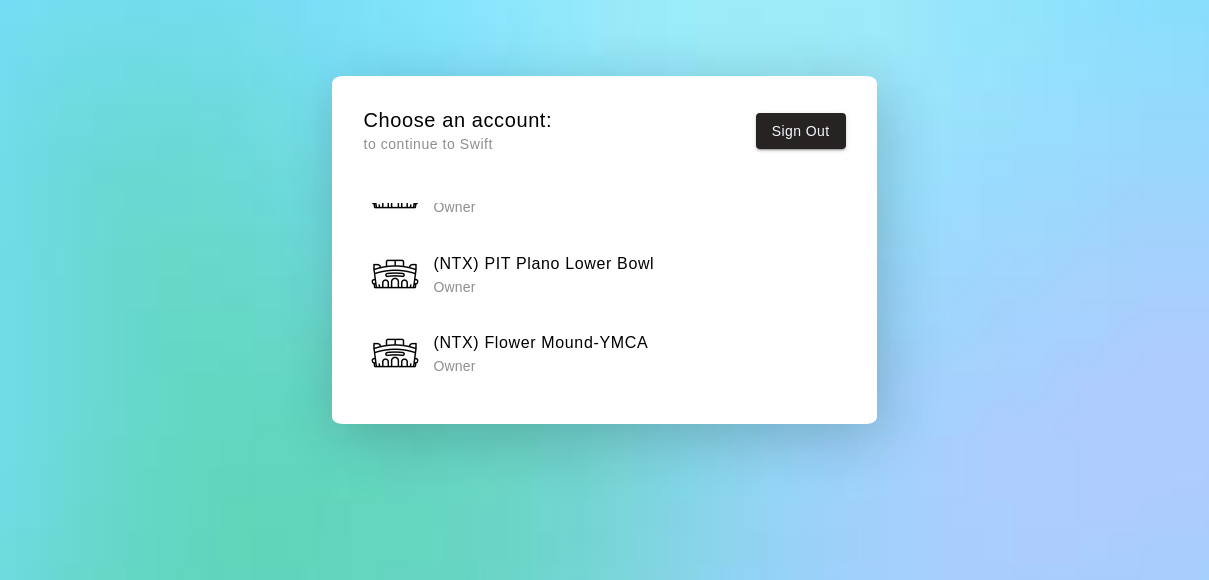scroll, scrollTop: 3374, scrollLeft: 0, axis: vertical 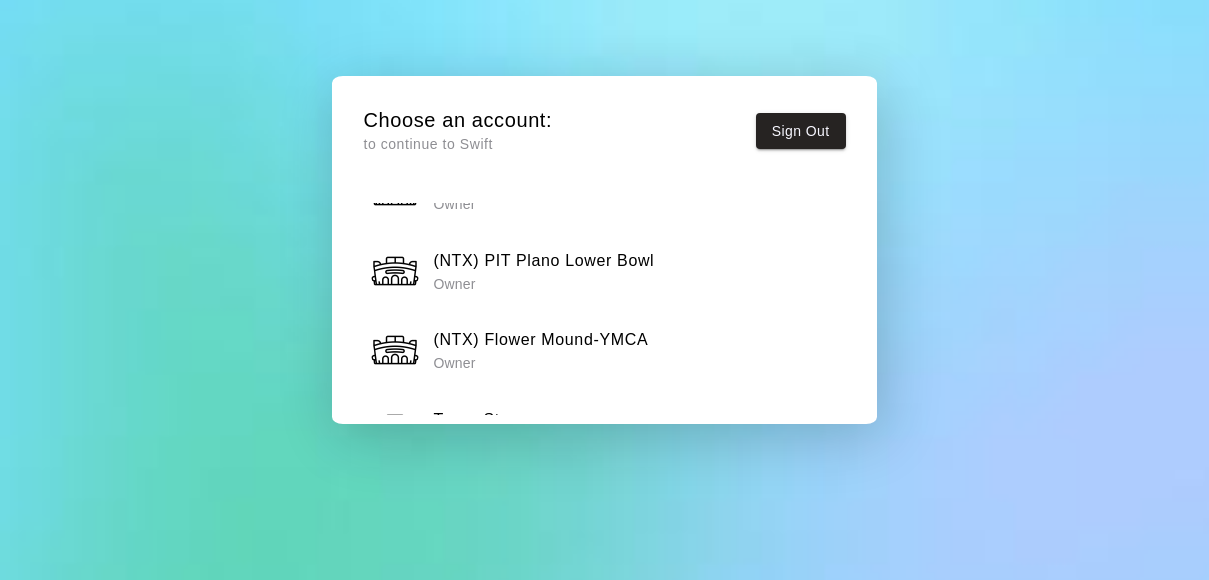 click on "(NTX) PIT Plano Lower Bowl" at bounding box center (543, 261) 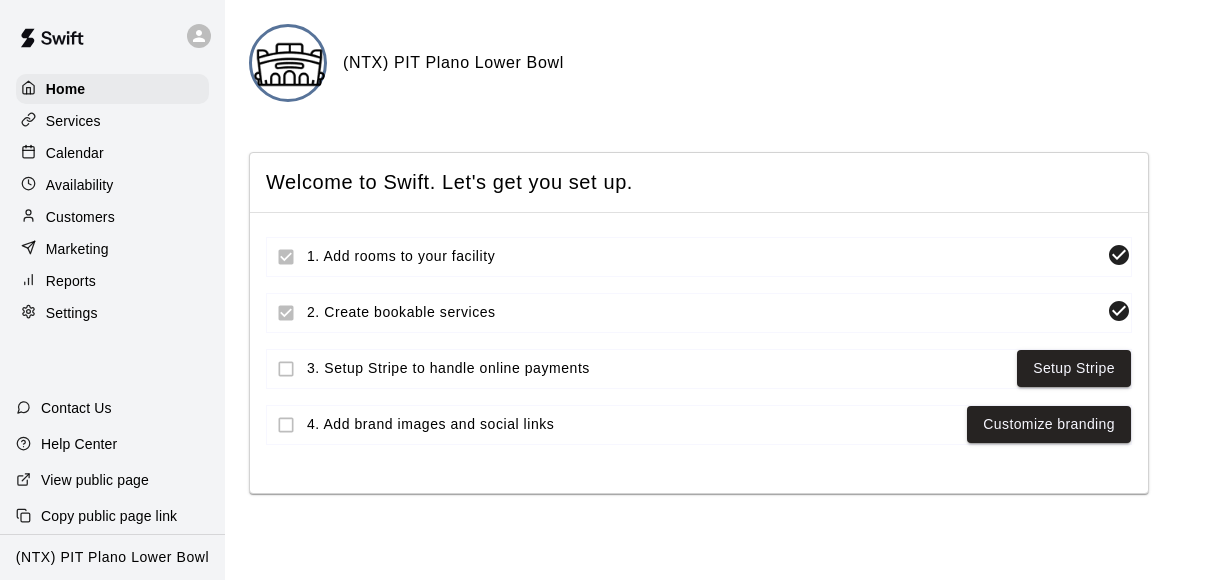 click 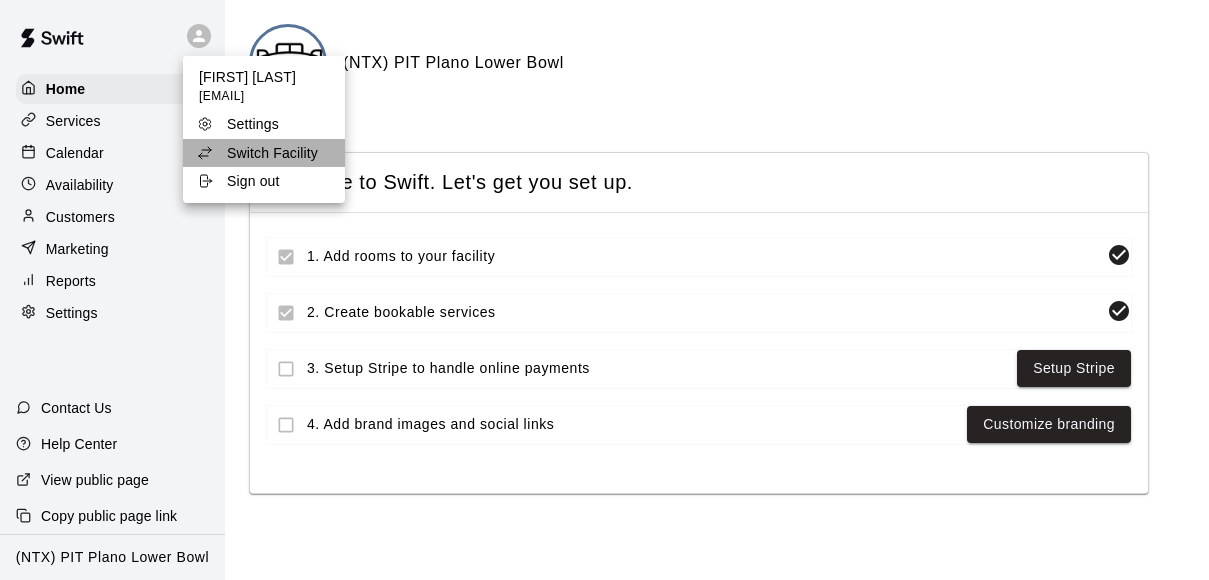 click on "Switch Facility" at bounding box center (272, 153) 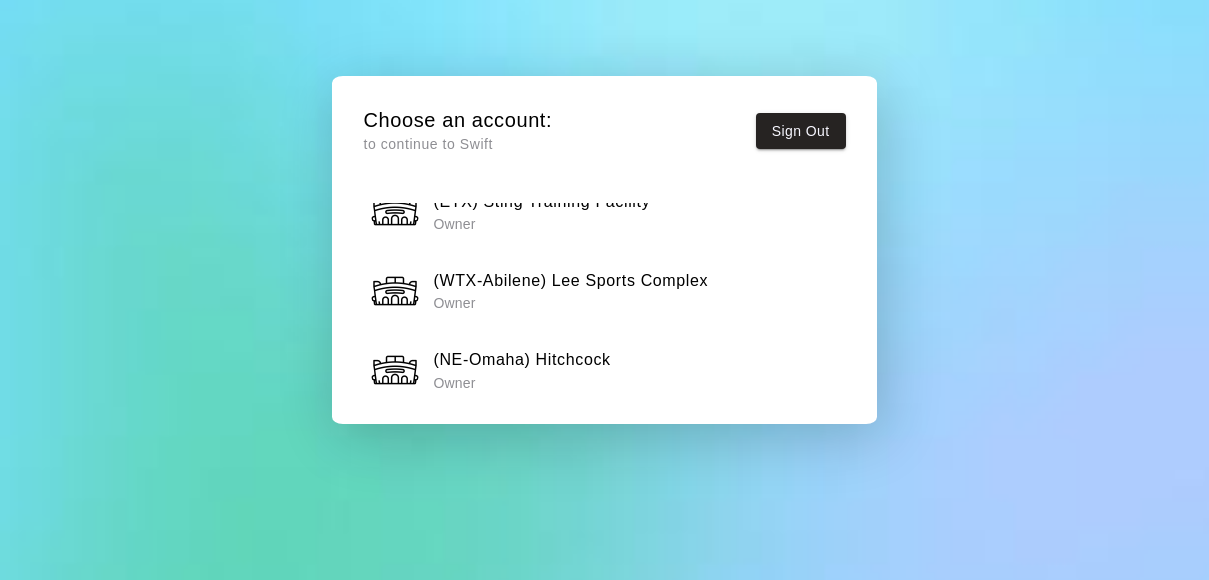 scroll, scrollTop: 2533, scrollLeft: 0, axis: vertical 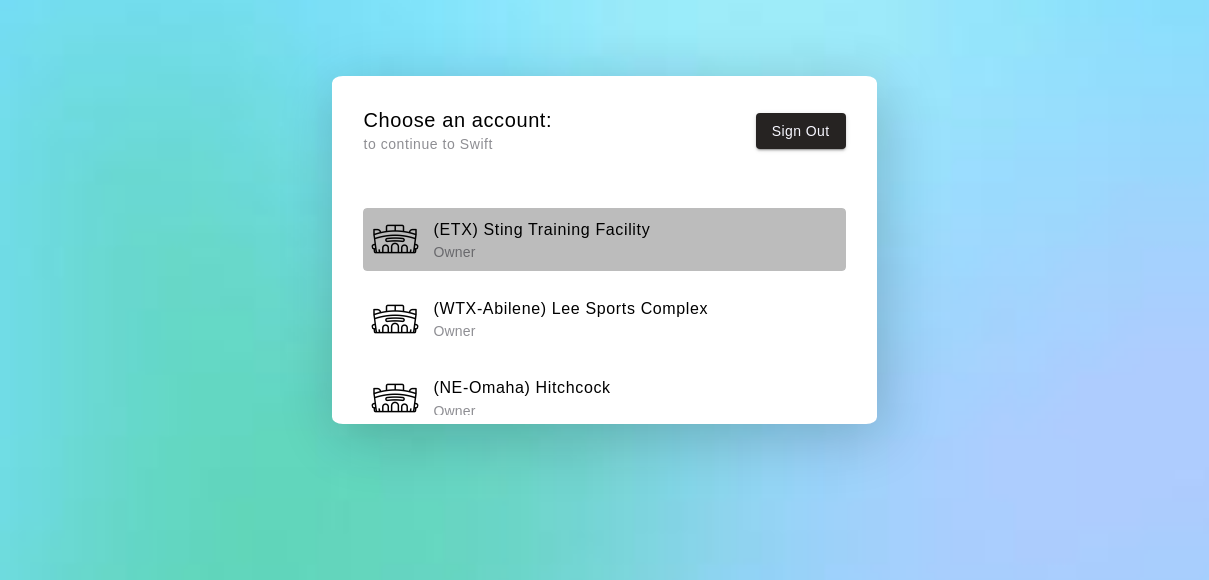 click on "(ETX) Sting Training Facility" at bounding box center (541, 230) 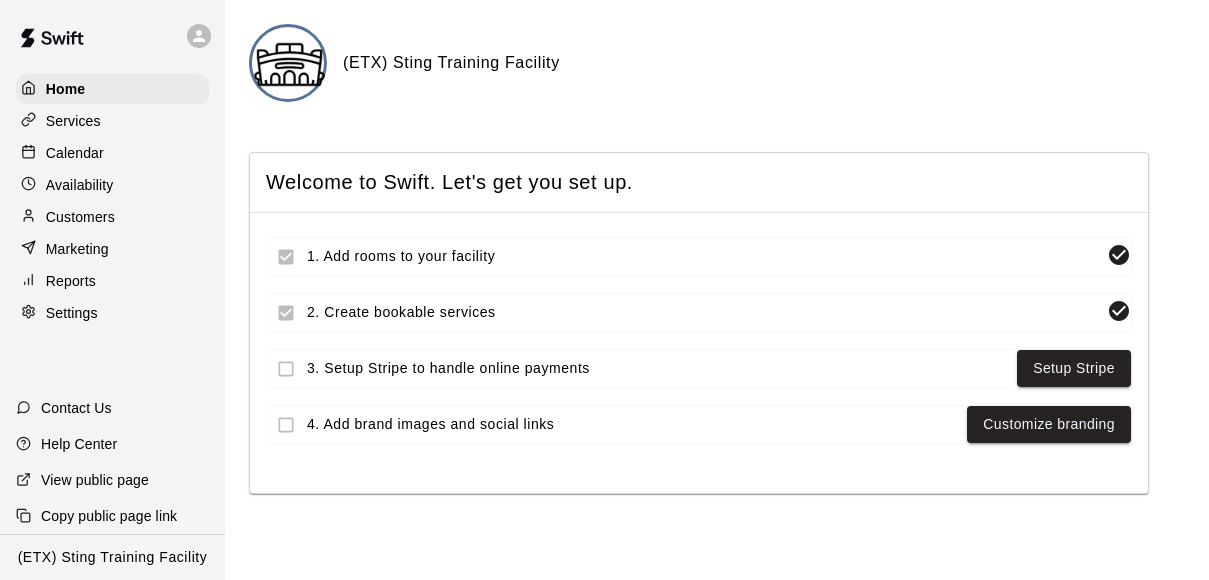 click 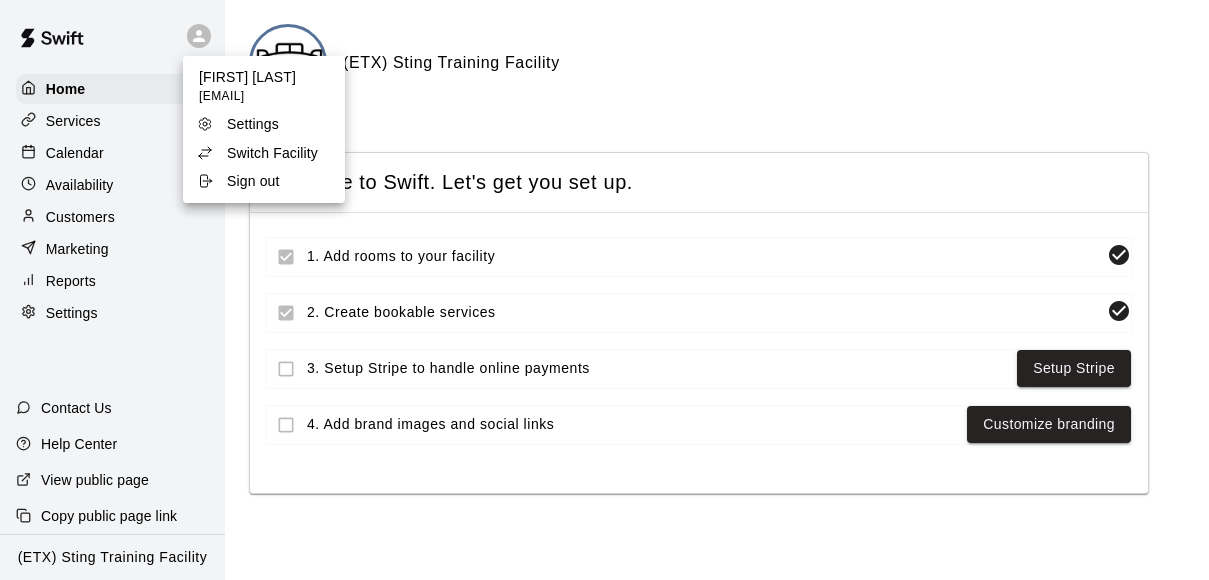 click on "Switch Facility" at bounding box center [272, 153] 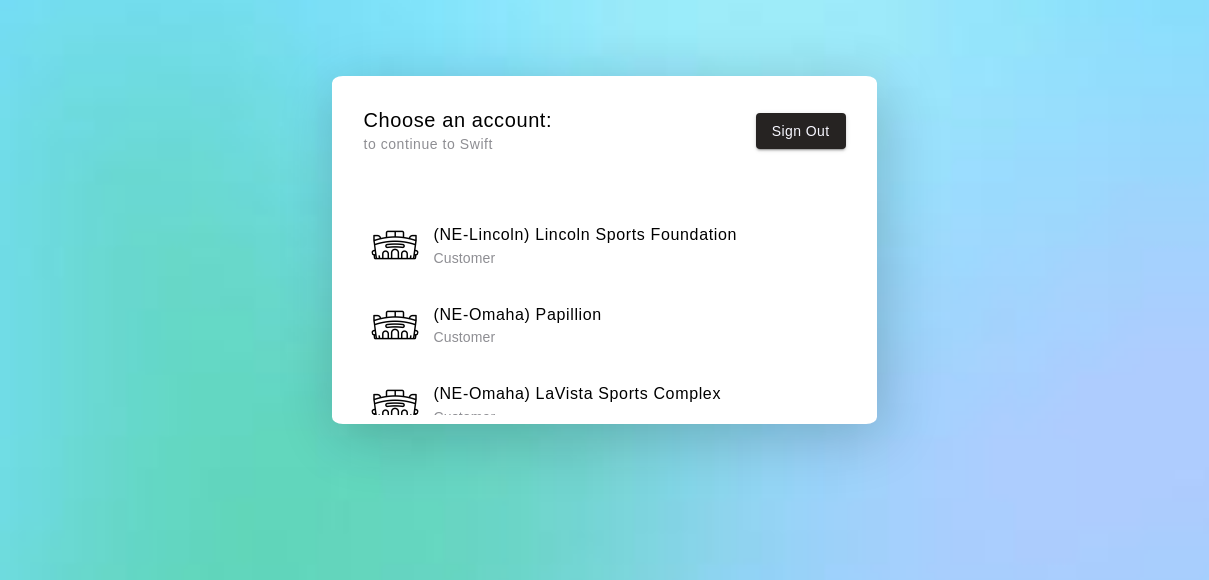 scroll, scrollTop: 2, scrollLeft: 0, axis: vertical 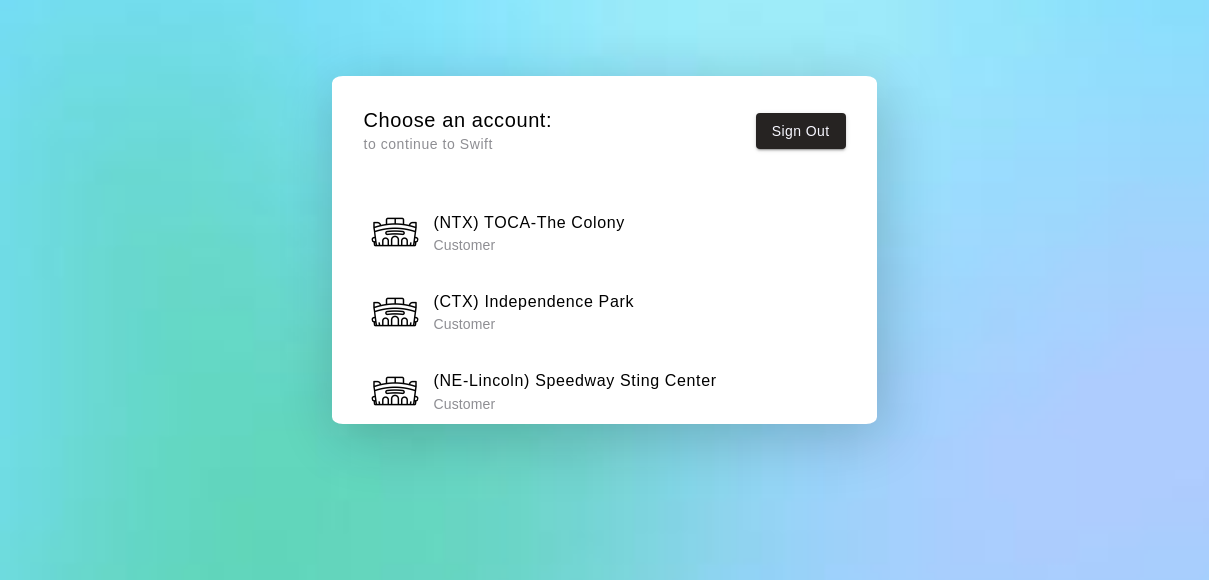 click on "(CTX) Independence Park" at bounding box center (533, 302) 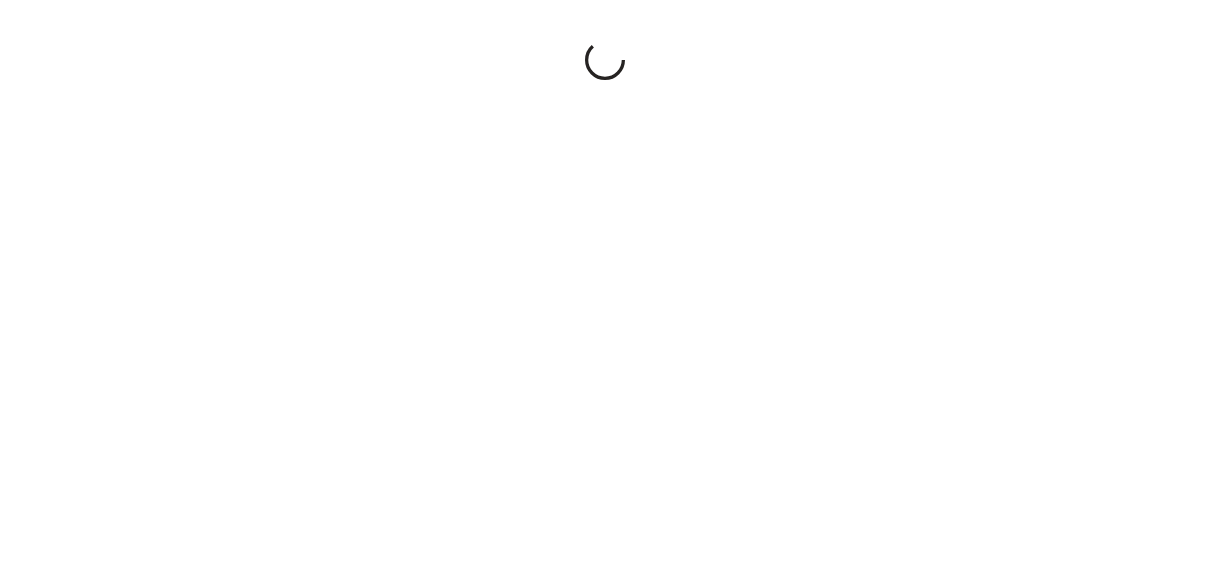 scroll, scrollTop: 0, scrollLeft: 0, axis: both 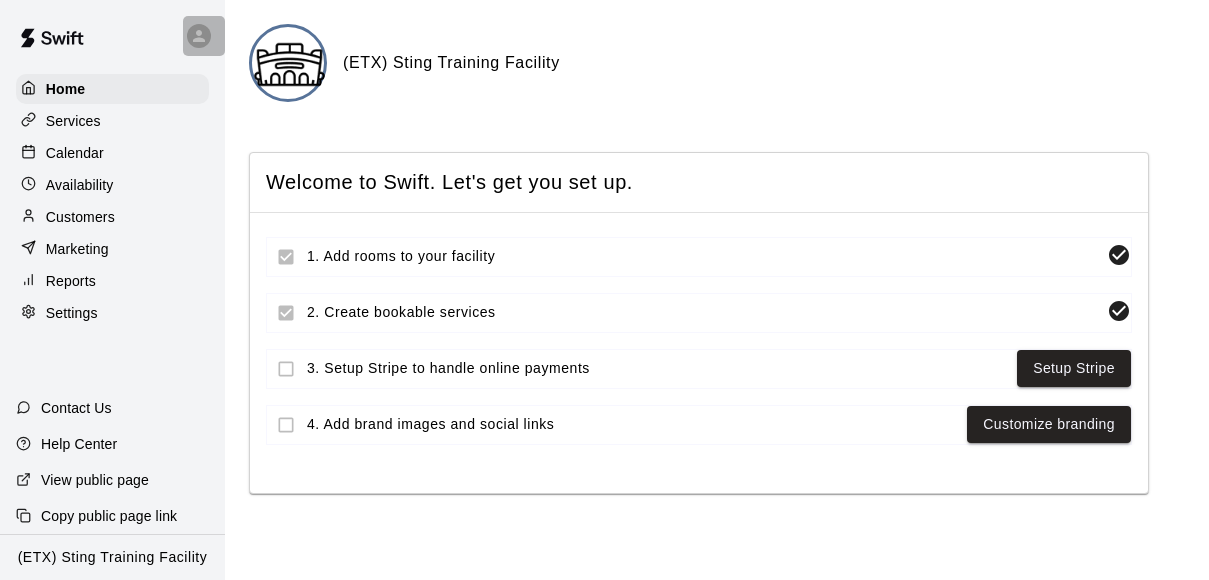 click 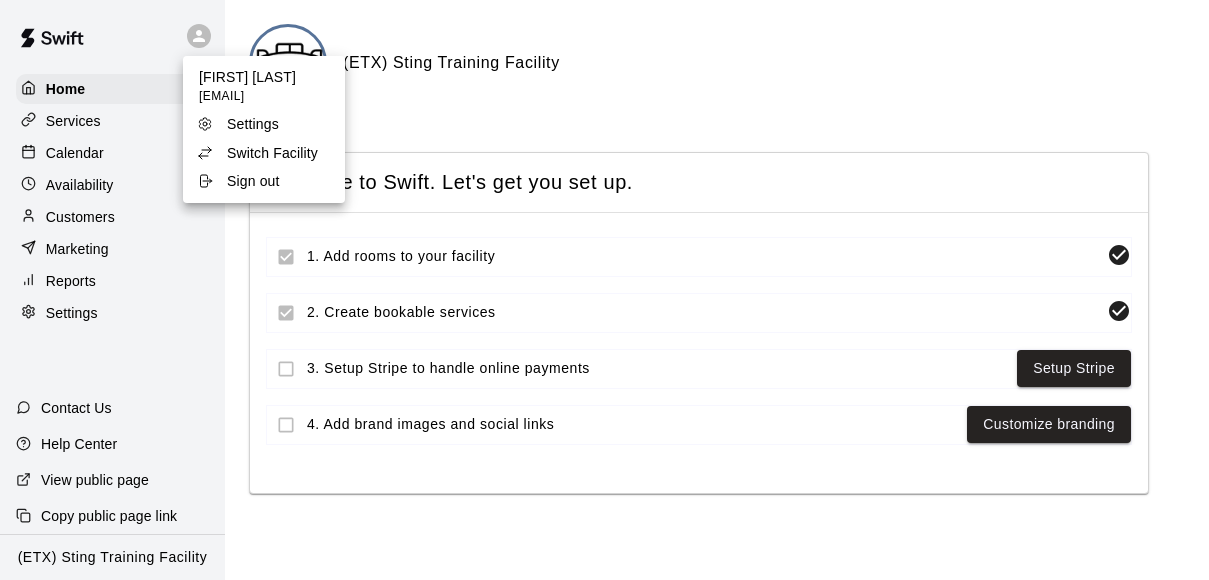 click on "Switch Facility" at bounding box center (272, 153) 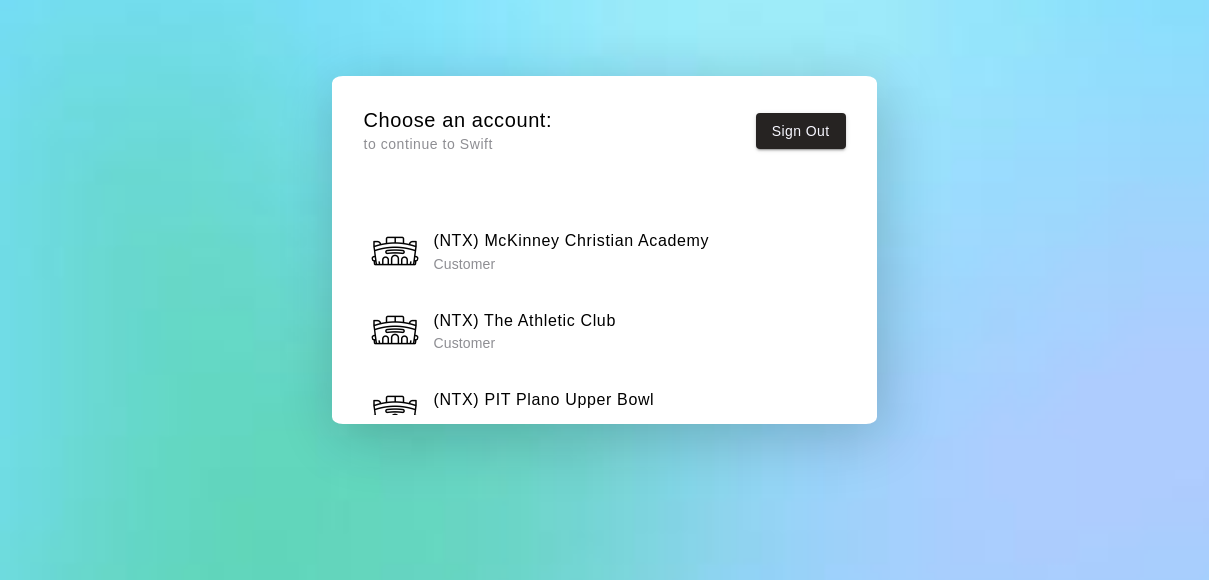 scroll, scrollTop: 1176, scrollLeft: 0, axis: vertical 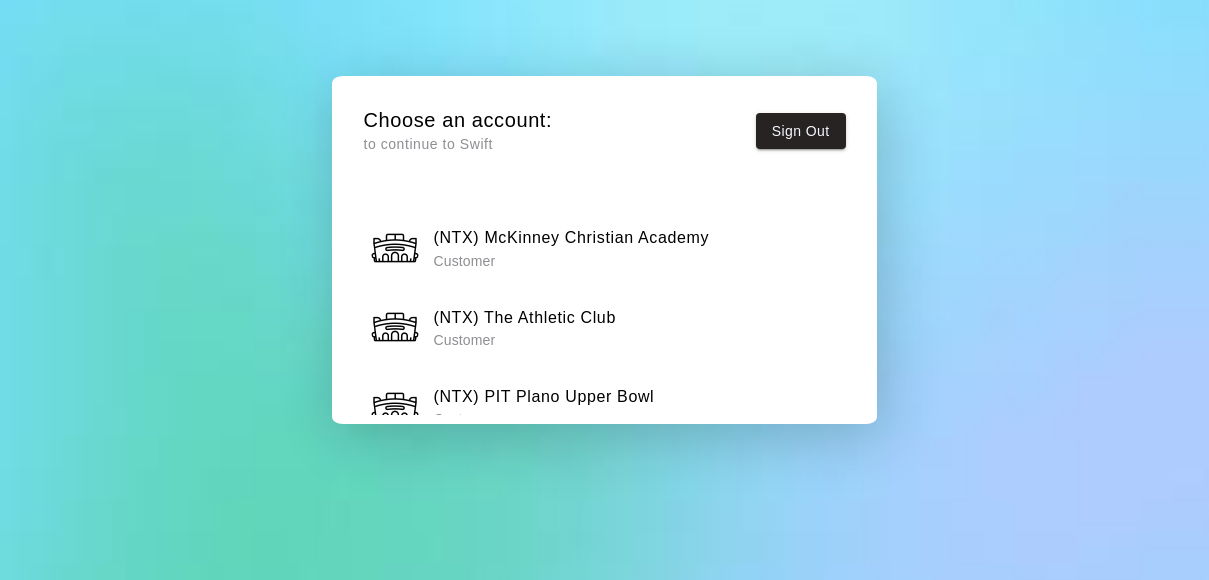 click on "Customer" at bounding box center [524, 340] 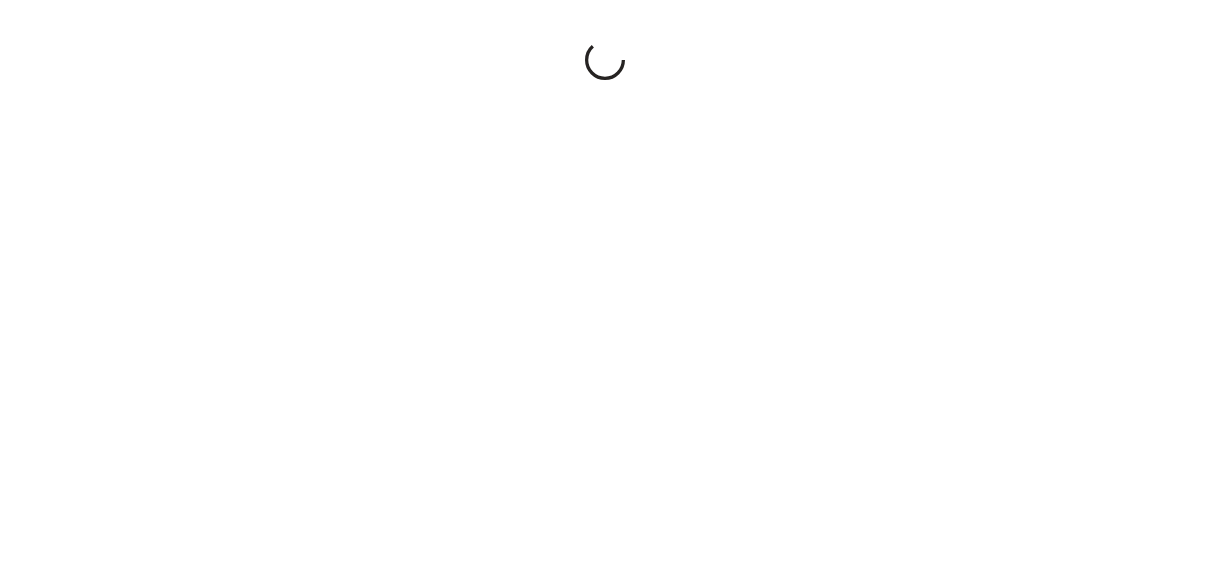 scroll, scrollTop: 0, scrollLeft: 0, axis: both 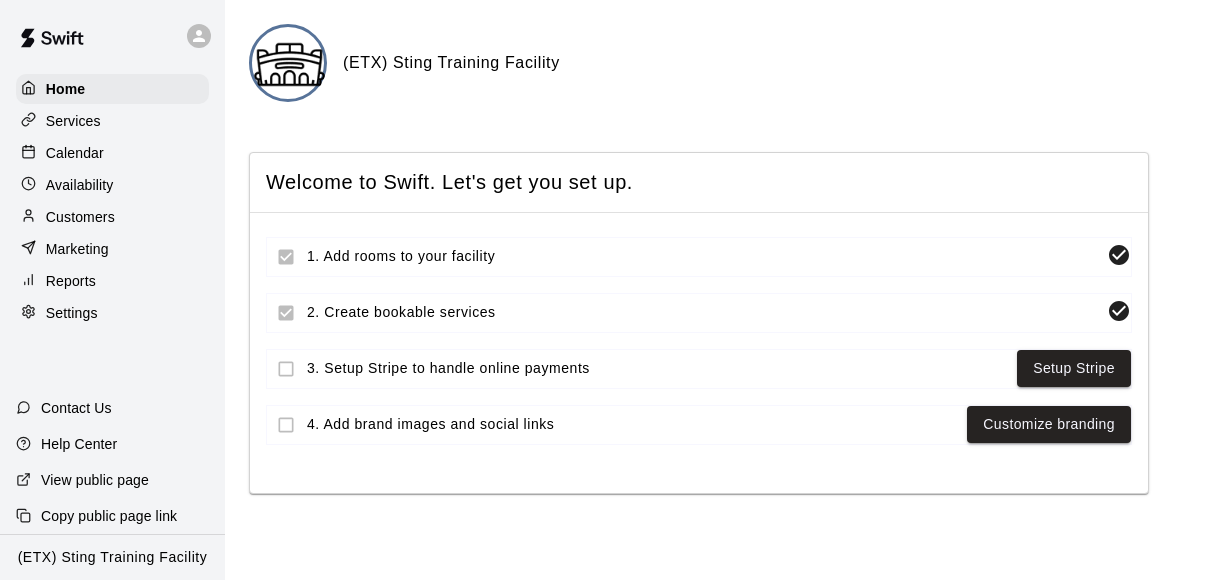 click 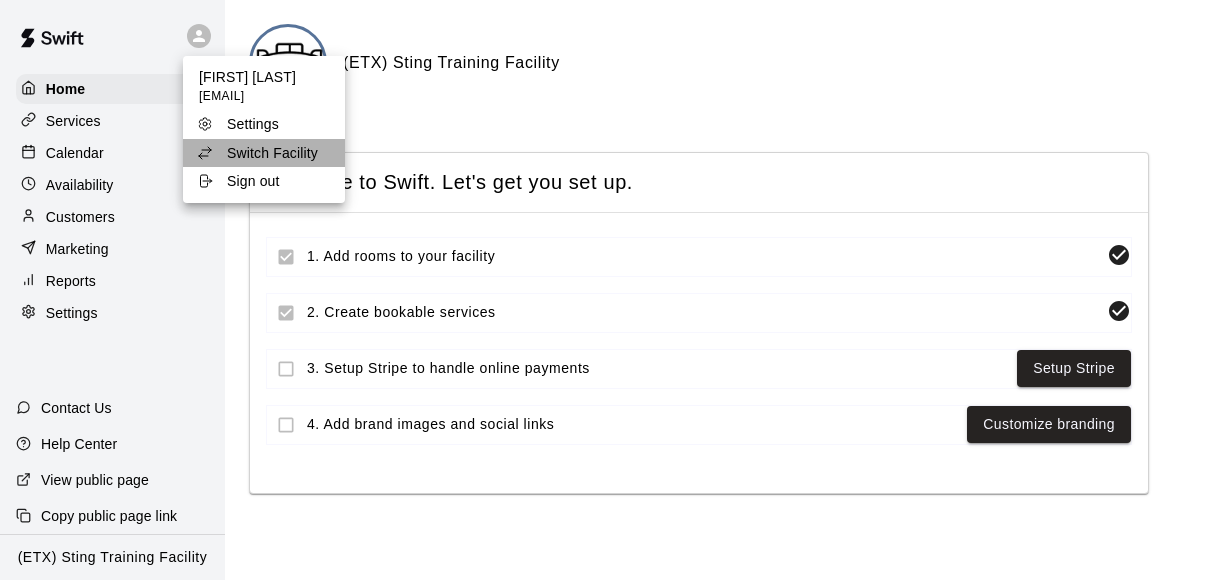 click on "Switch Facility" at bounding box center [272, 153] 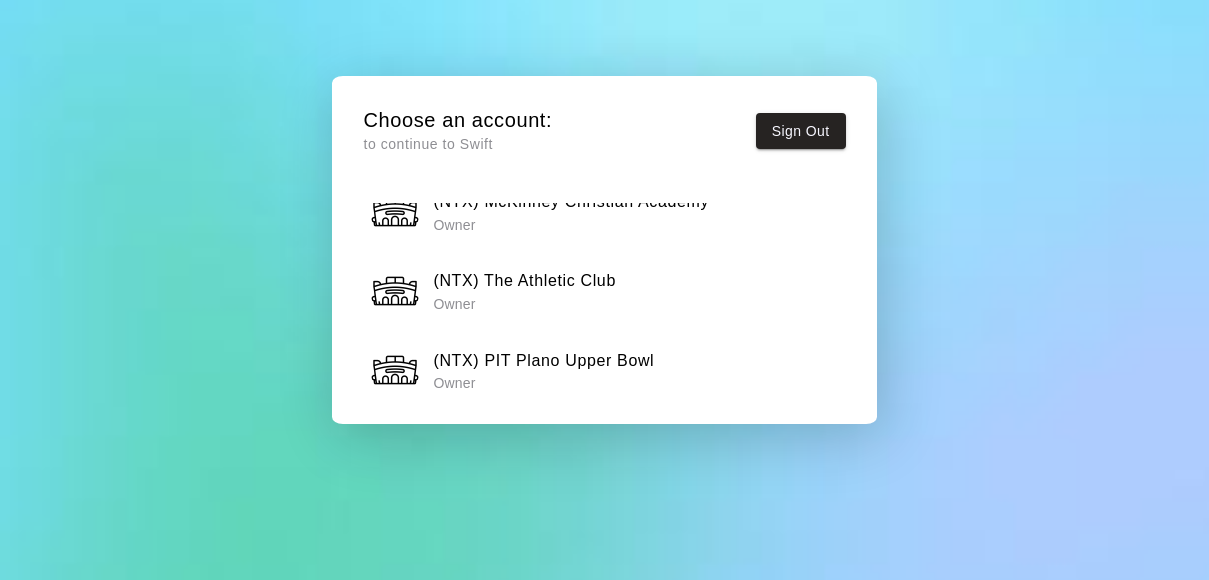 scroll, scrollTop: 3753, scrollLeft: 0, axis: vertical 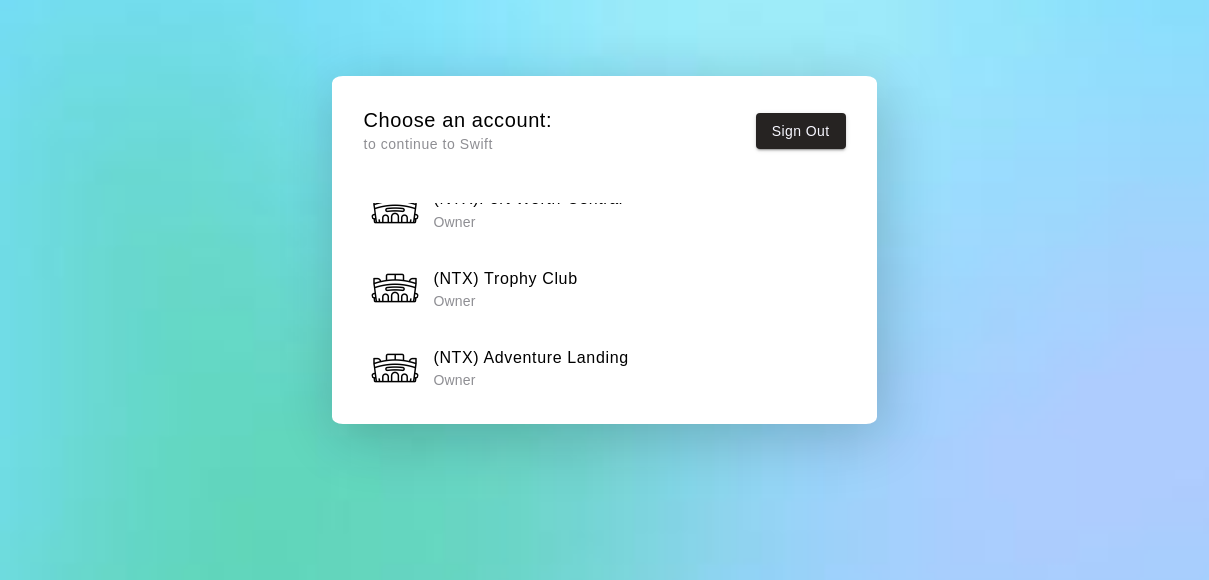 click on "Owner" at bounding box center [528, 222] 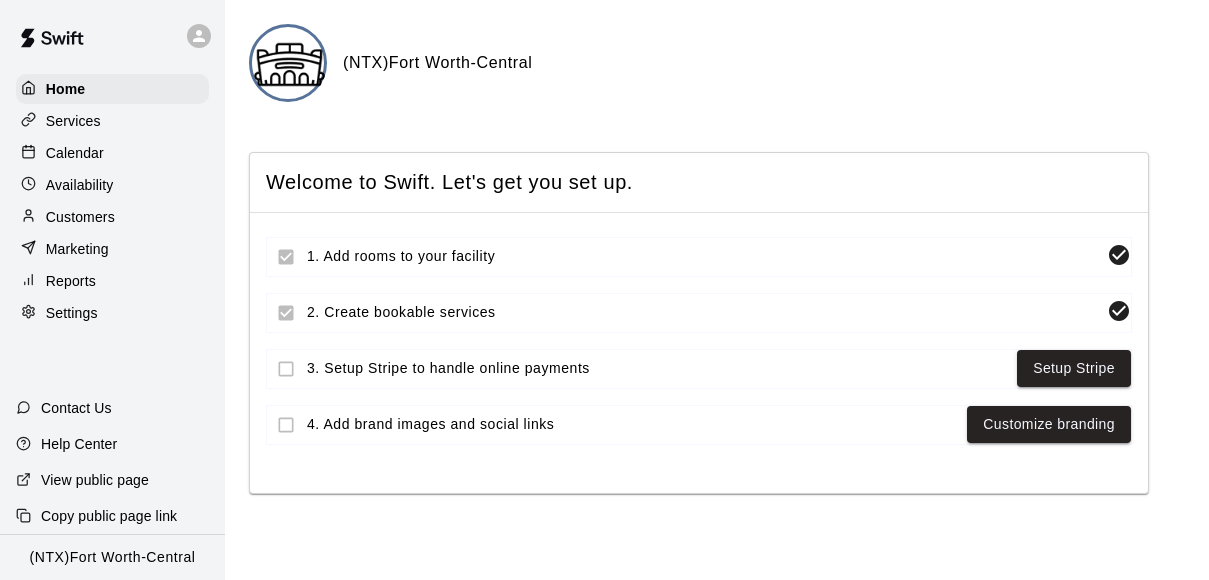 click at bounding box center (204, 36) 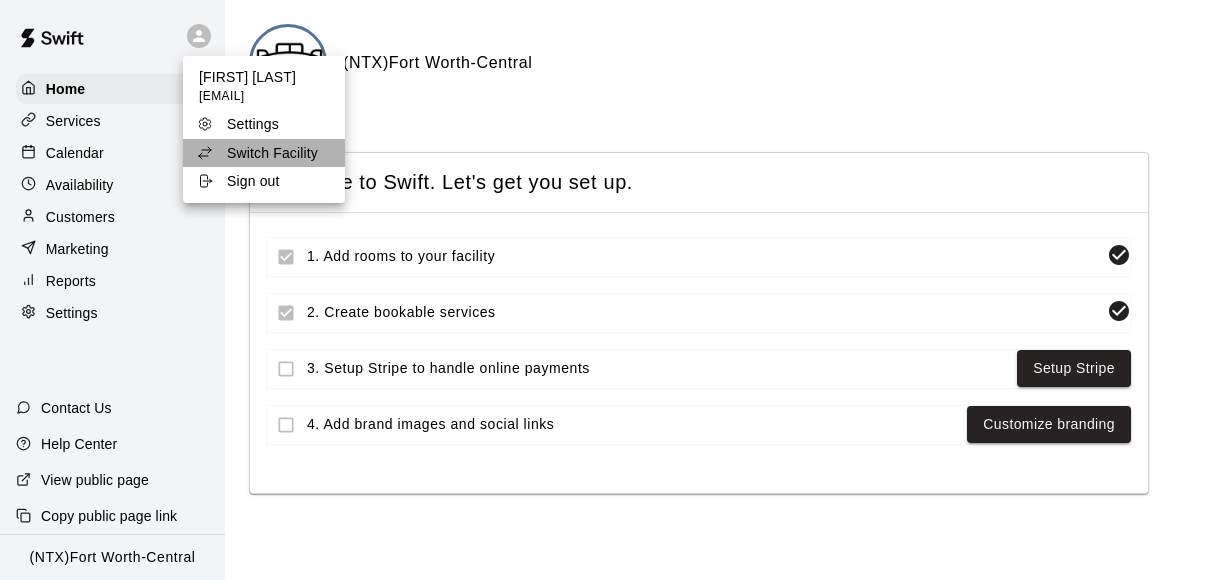 click on "Switch Facility" at bounding box center [272, 153] 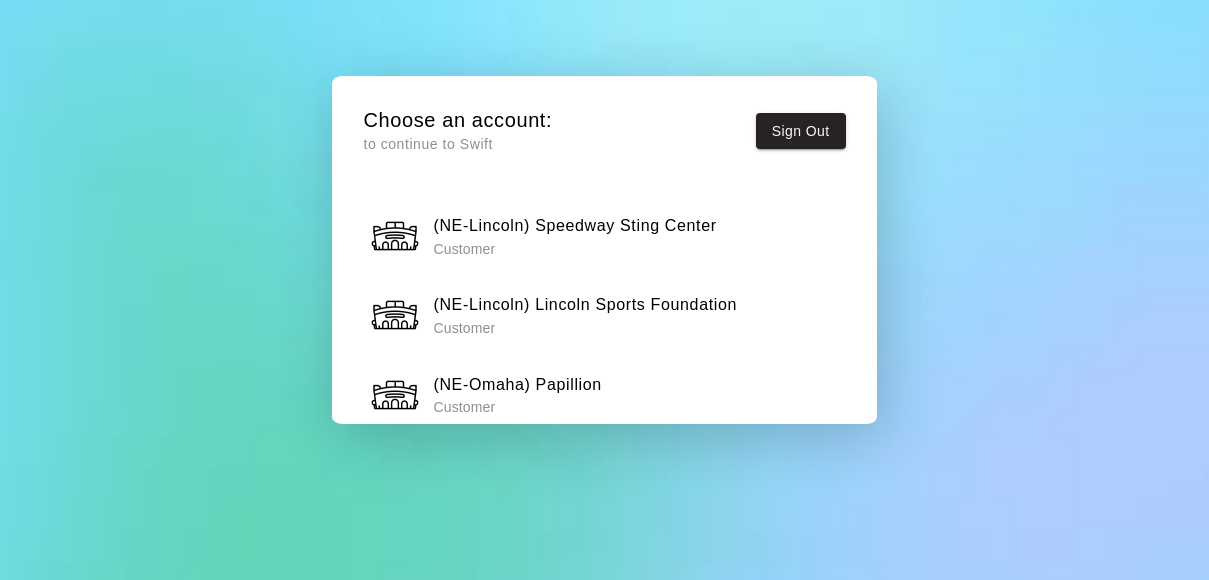 scroll, scrollTop: 0, scrollLeft: 0, axis: both 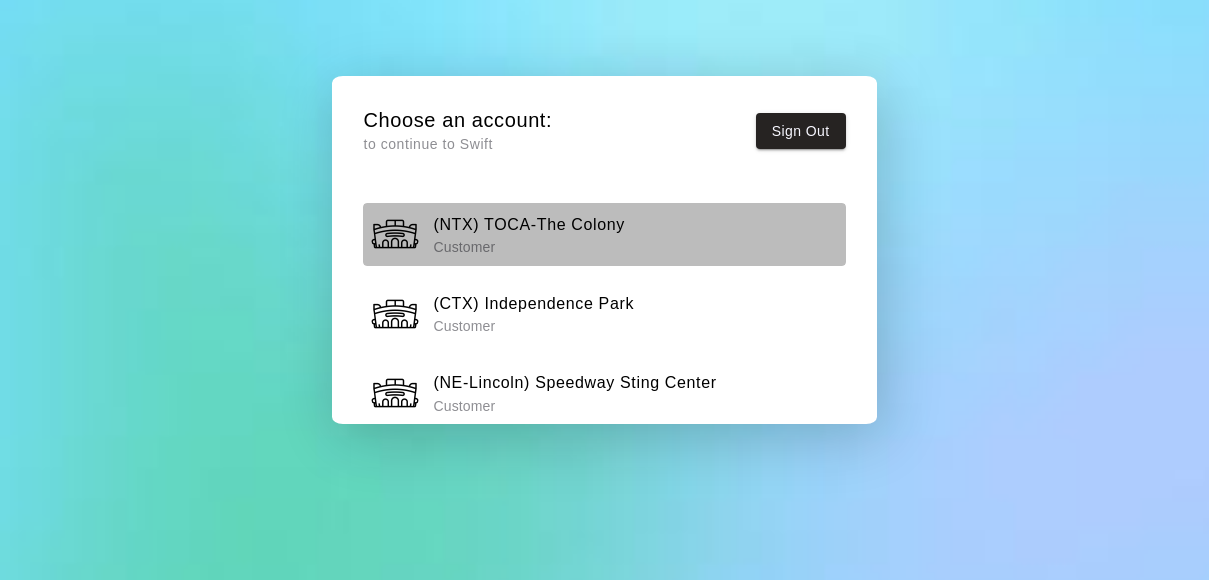 click on "(NTX) TOCA-The Colony" at bounding box center [529, 225] 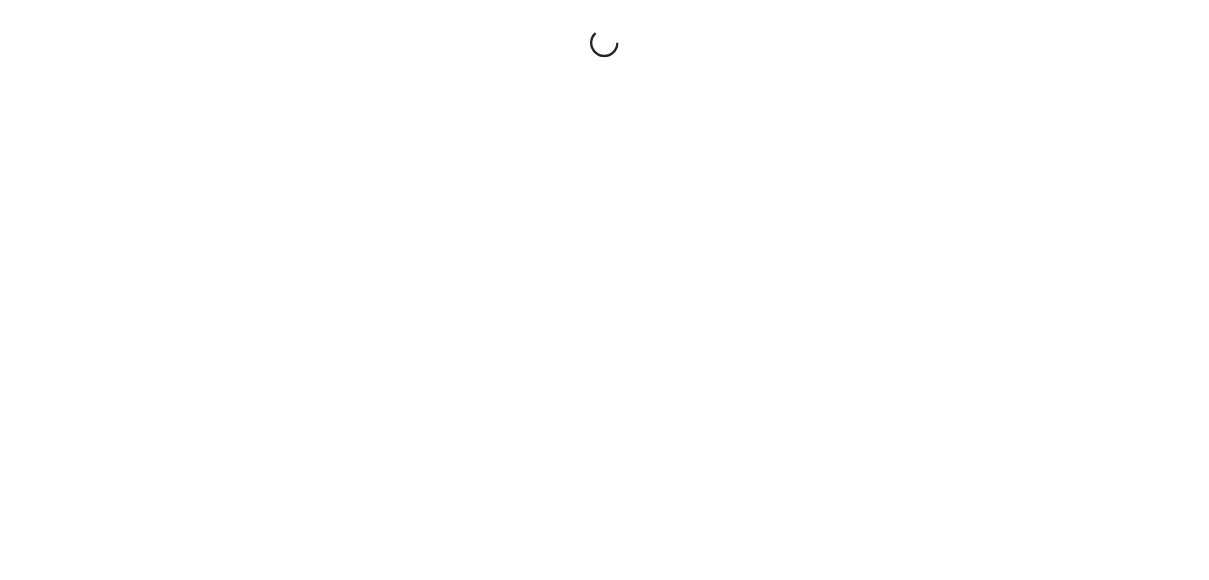 scroll, scrollTop: 0, scrollLeft: 0, axis: both 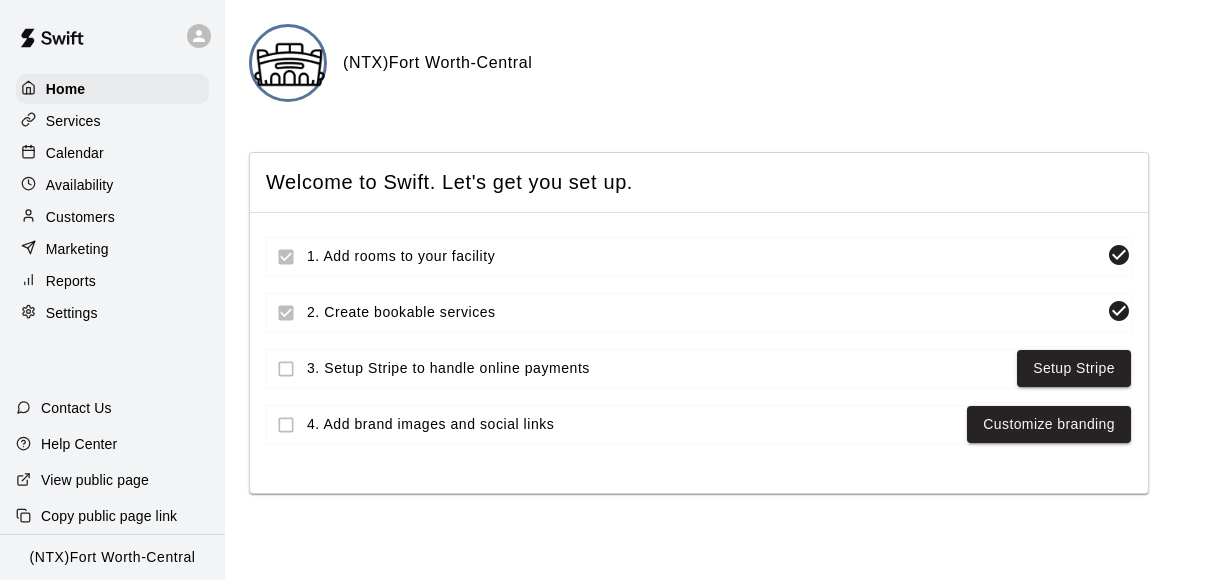 click 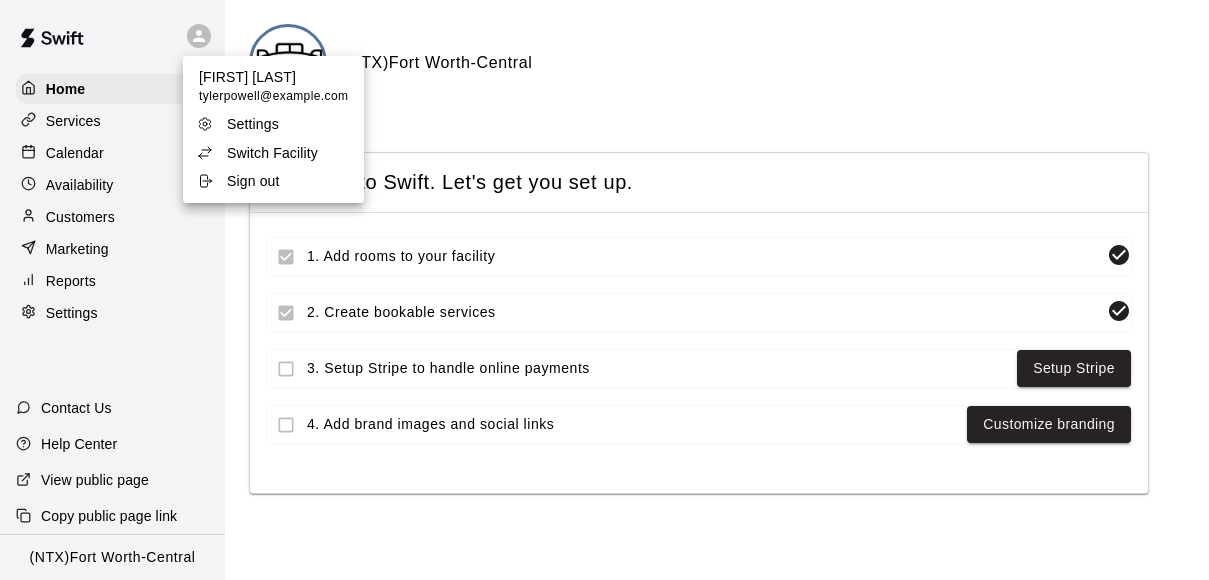click on "Switch Facility" at bounding box center (272, 153) 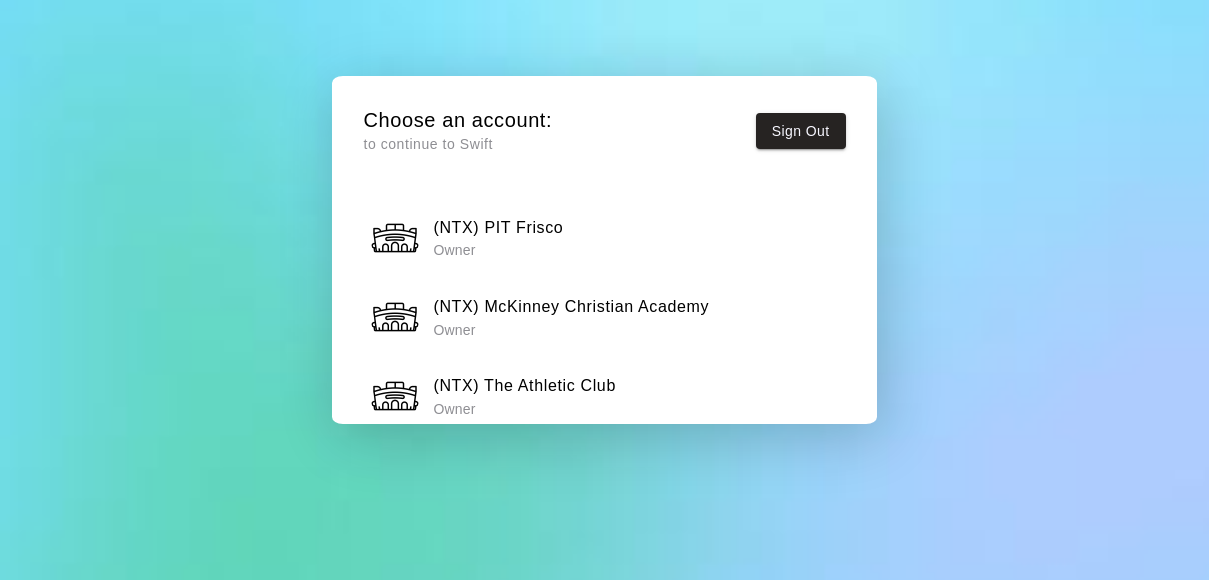 scroll, scrollTop: 3753, scrollLeft: 0, axis: vertical 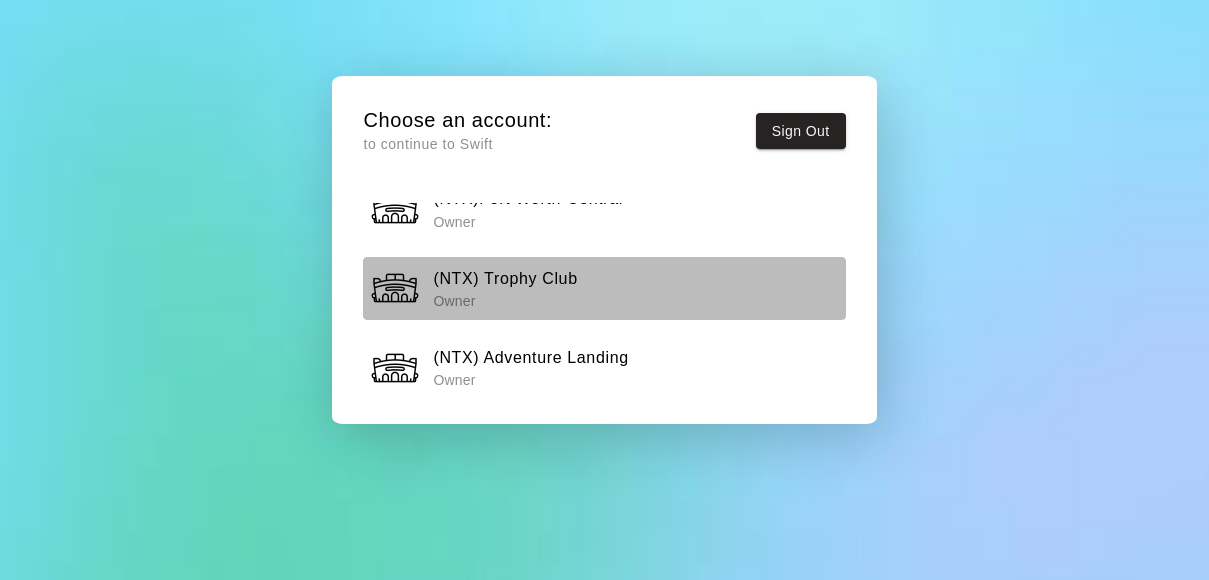 click on "(NTX) Trophy Club" at bounding box center [505, 279] 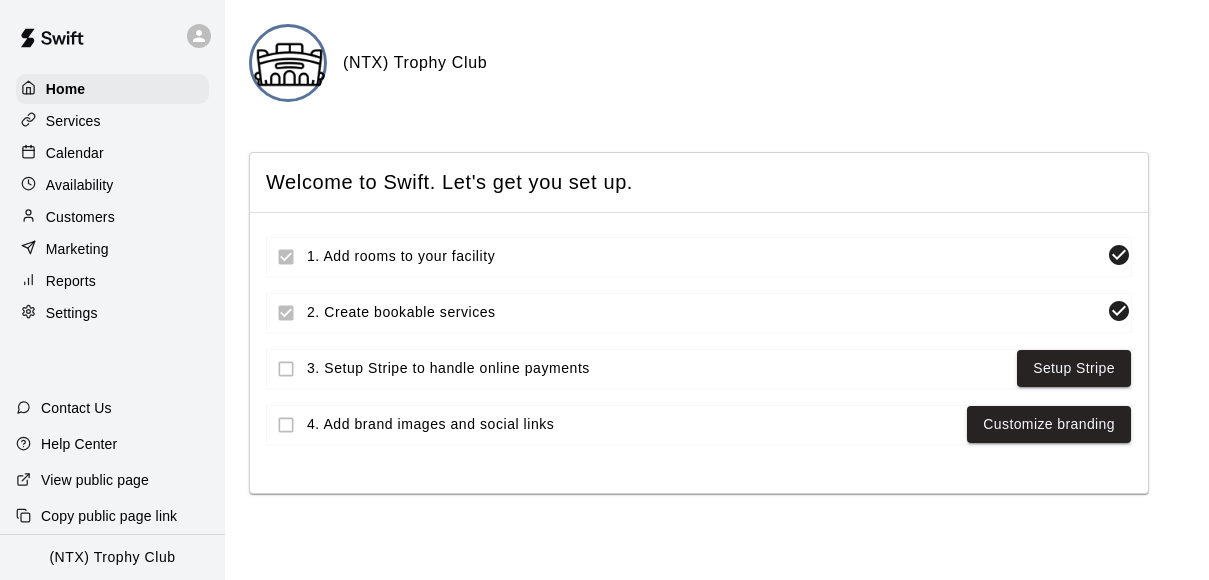 click on "Availability" at bounding box center (80, 185) 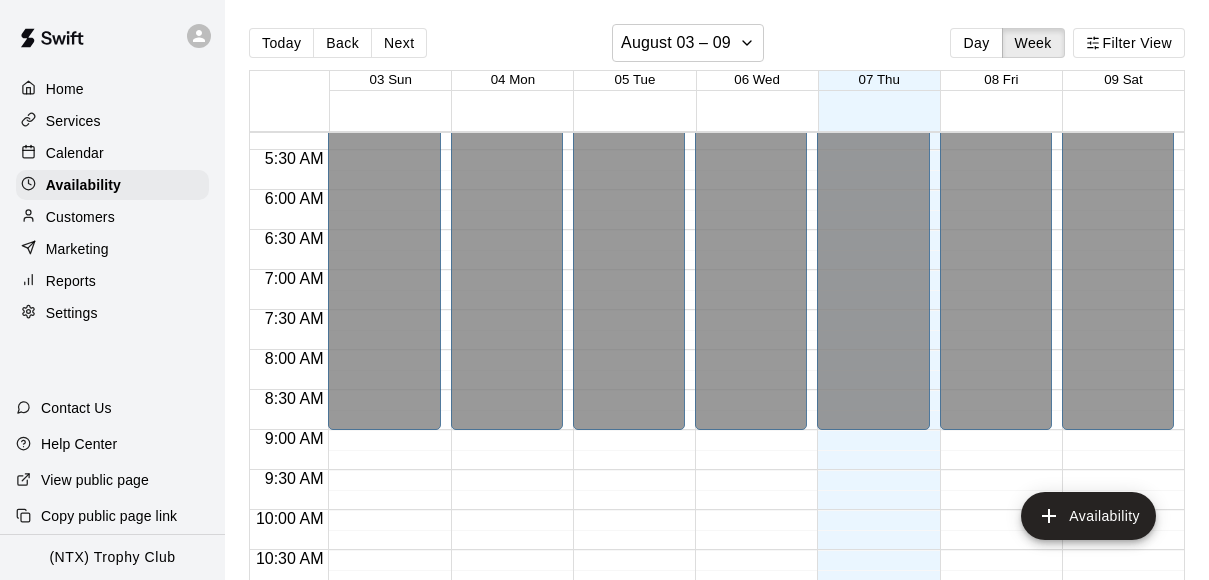 scroll, scrollTop: 331, scrollLeft: 0, axis: vertical 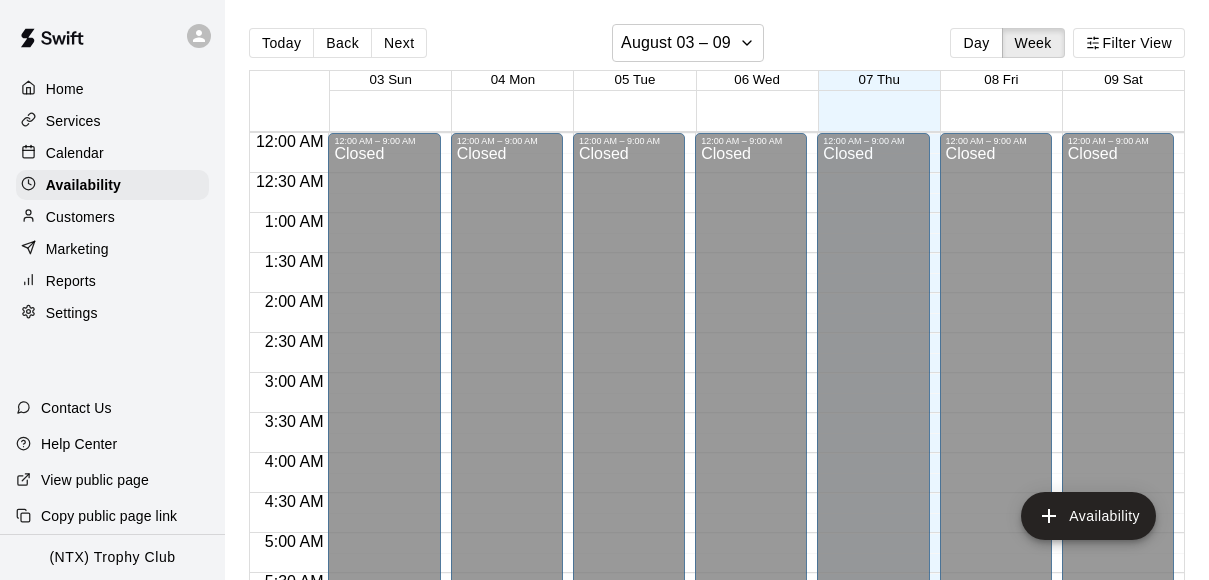 click on "Home" at bounding box center [65, 89] 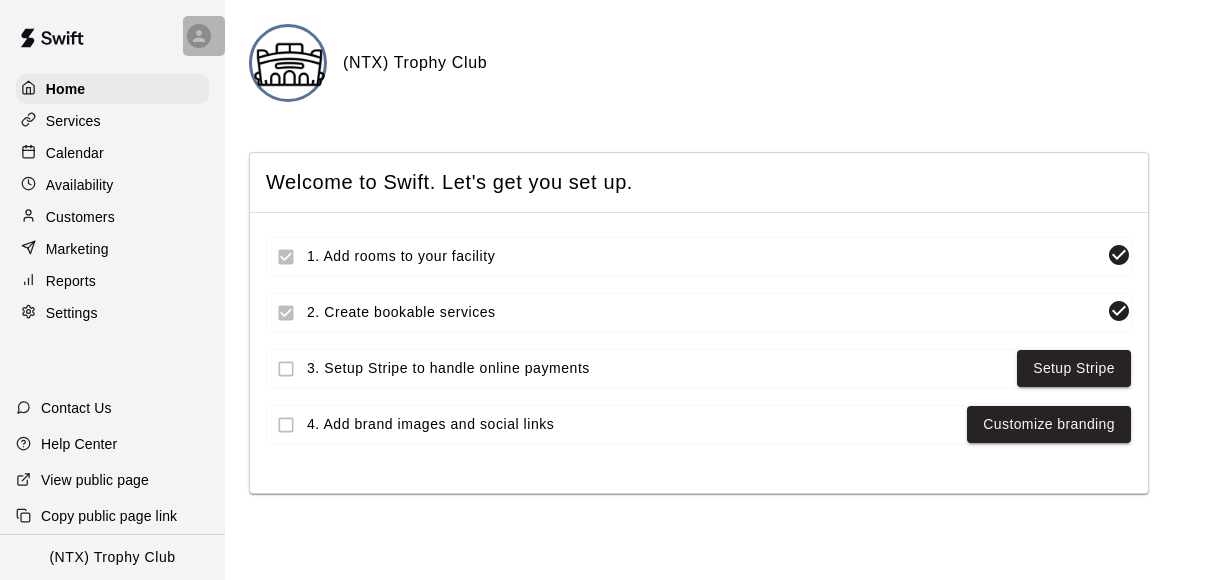 click 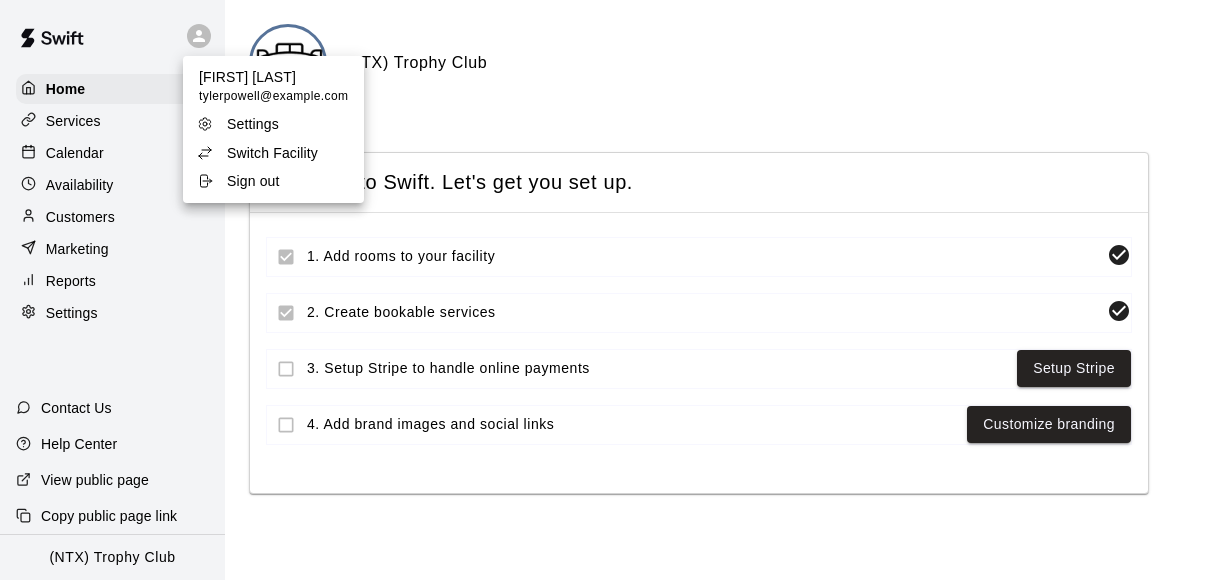 click on "Switch Facility" at bounding box center (272, 153) 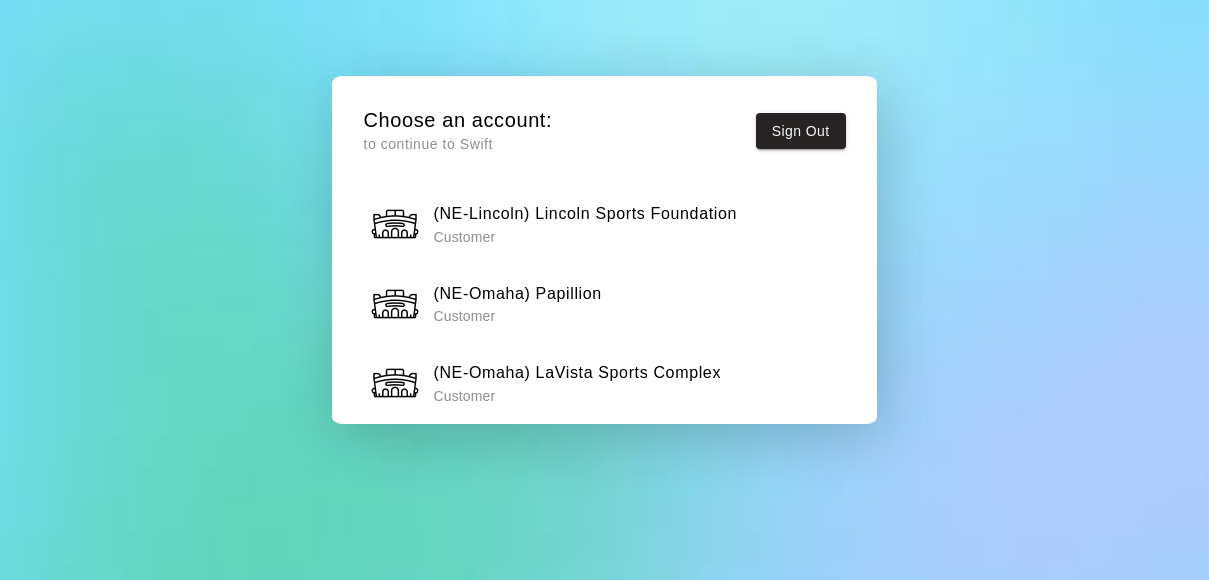 scroll, scrollTop: 0, scrollLeft: 0, axis: both 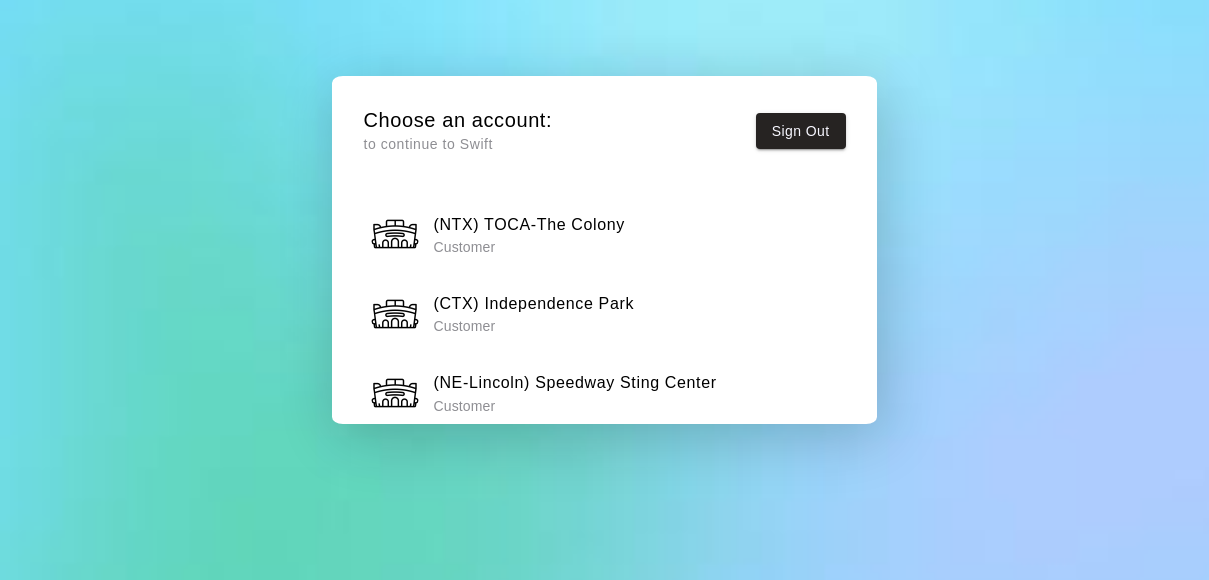 click on "Customer" at bounding box center (529, 247) 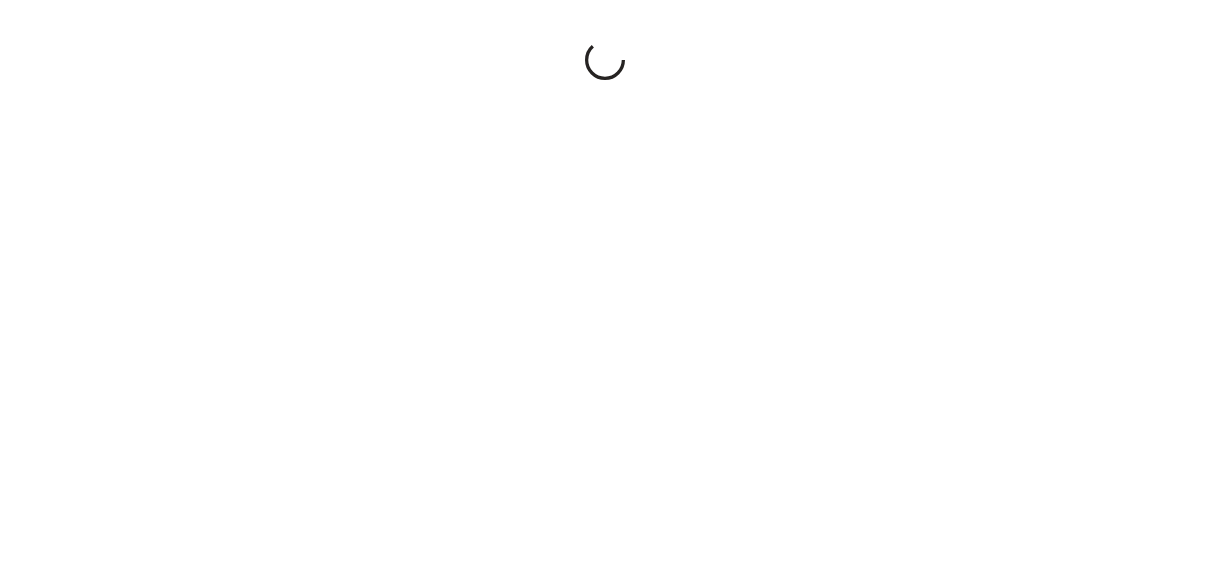 scroll, scrollTop: 0, scrollLeft: 0, axis: both 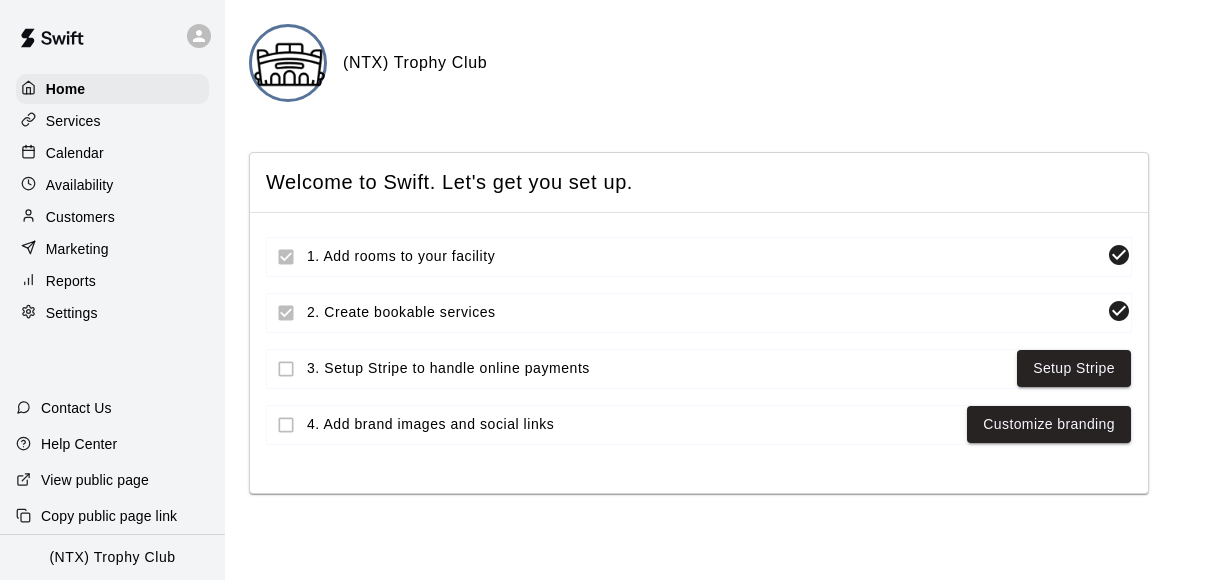 click 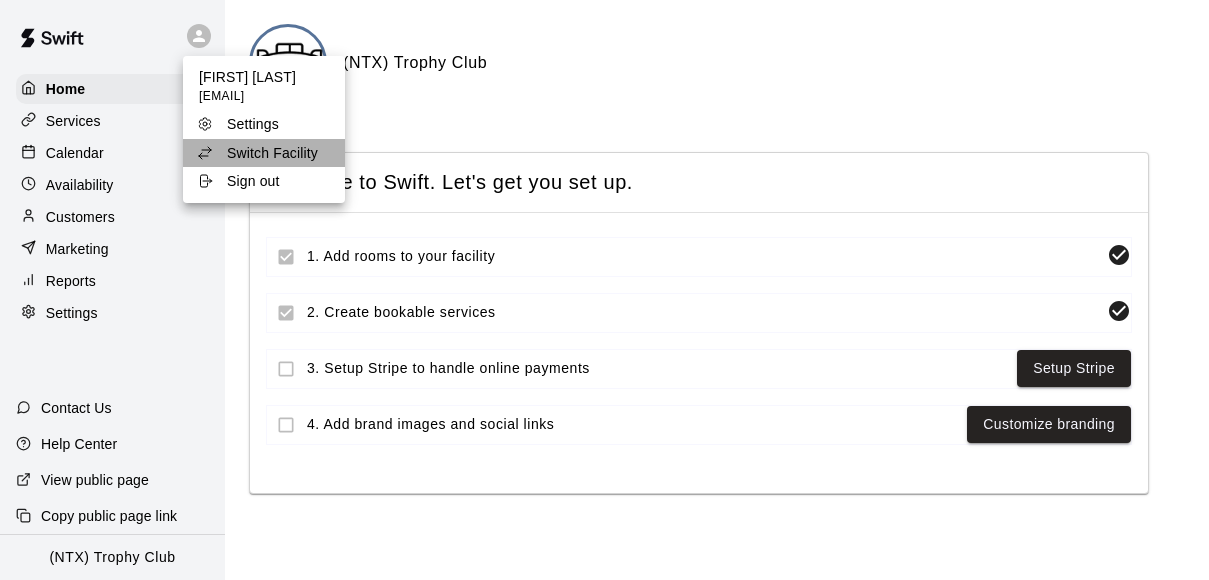 click on "Switch Facility" at bounding box center [264, 153] 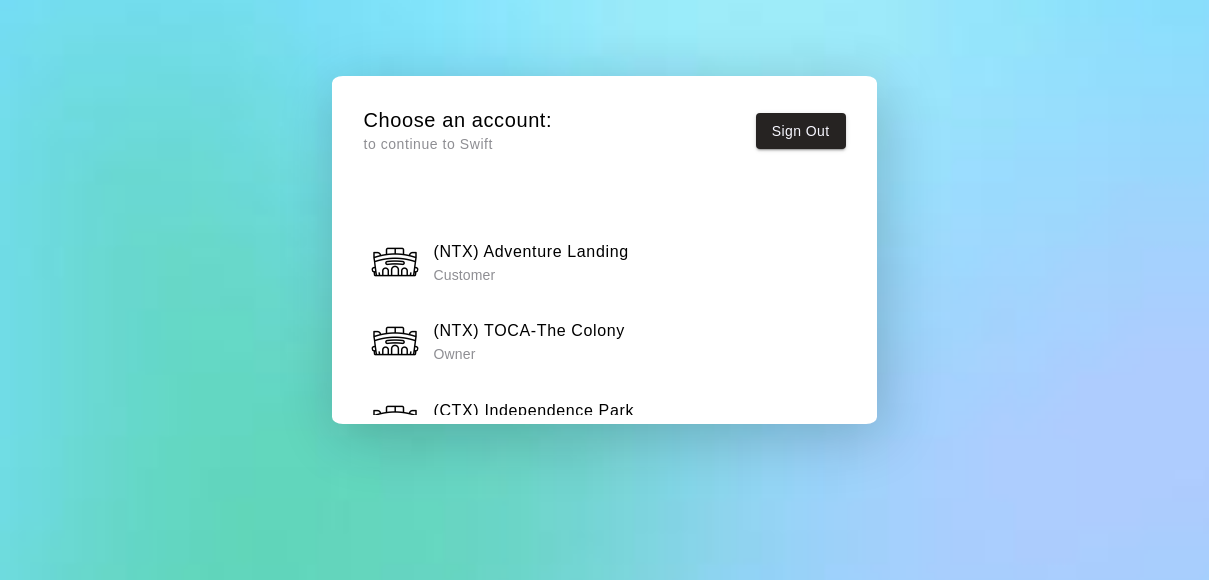 scroll, scrollTop: 1880, scrollLeft: 0, axis: vertical 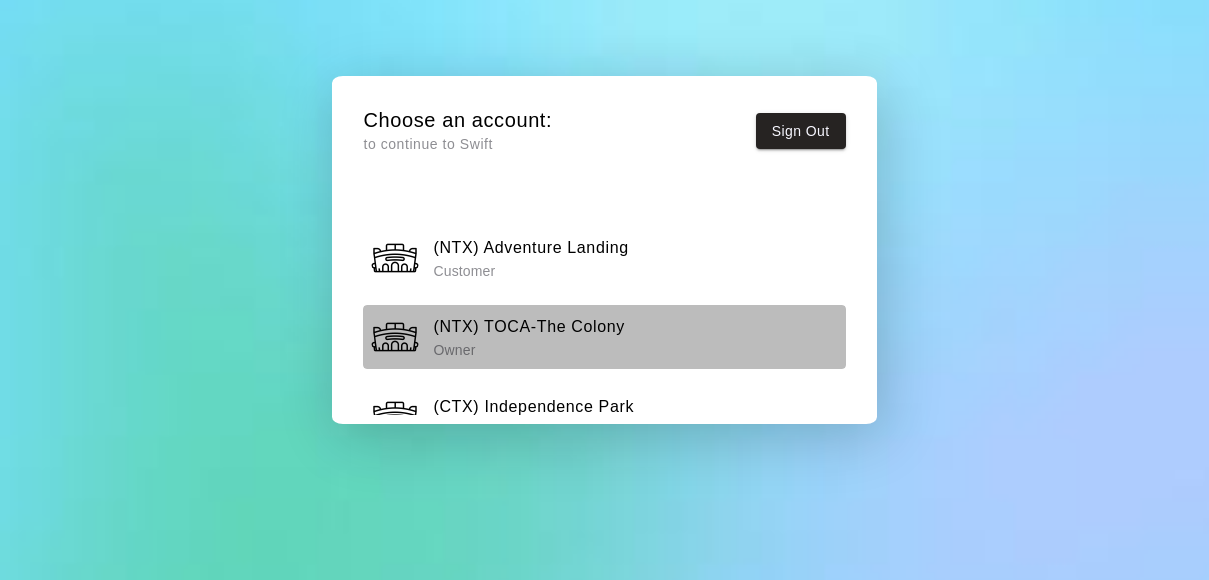 click on "(NTX) TOCA-The Colony" at bounding box center (529, 327) 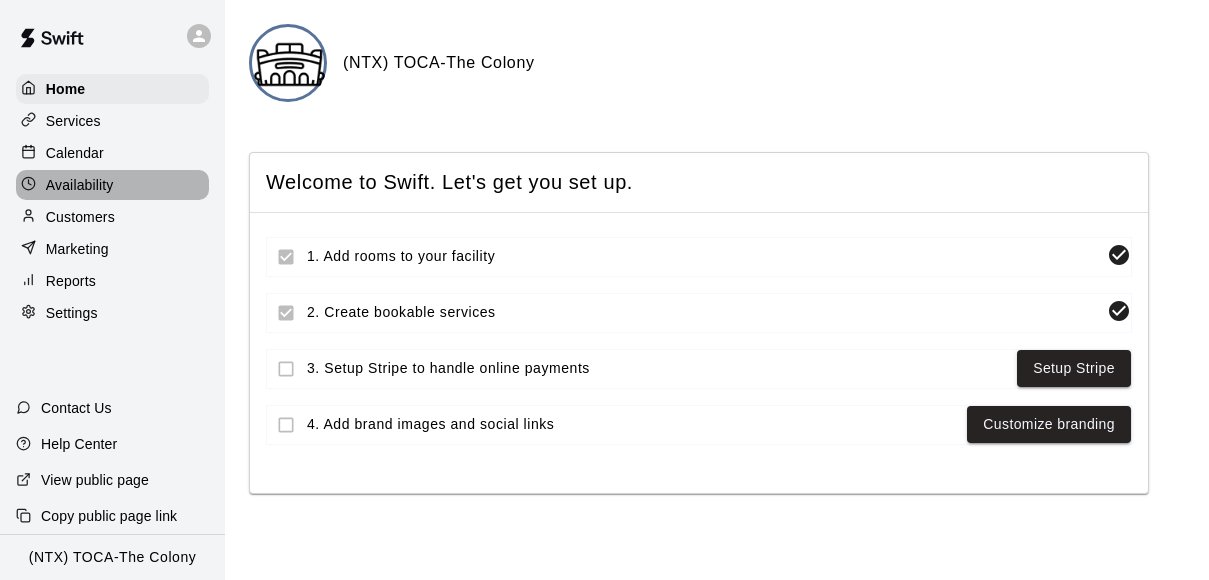 click on "Availability" at bounding box center (80, 185) 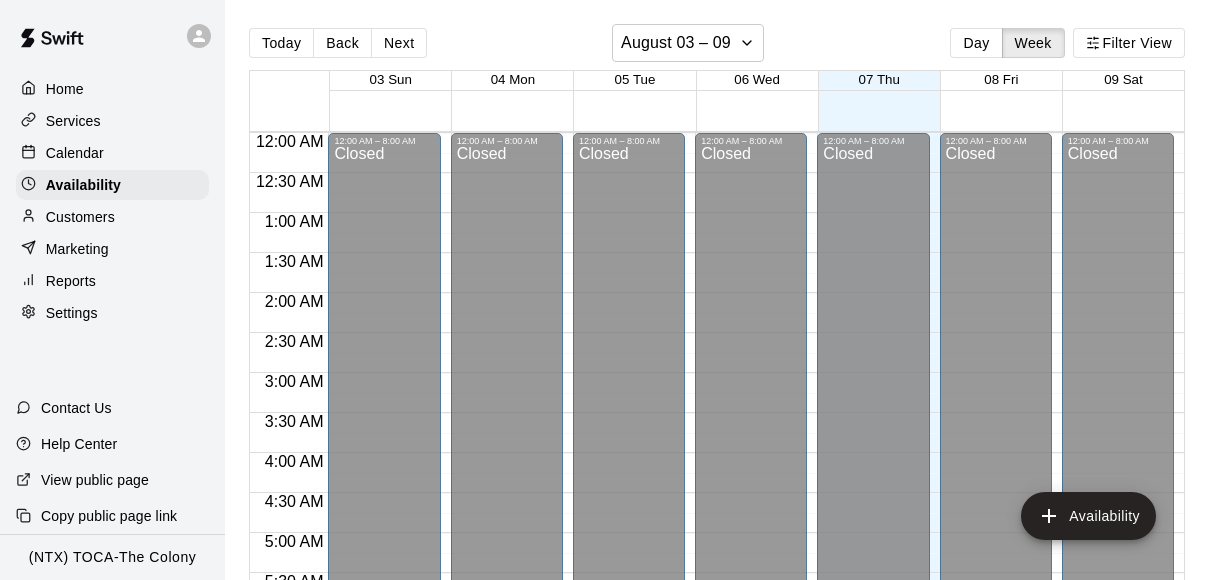 scroll, scrollTop: 1335, scrollLeft: 0, axis: vertical 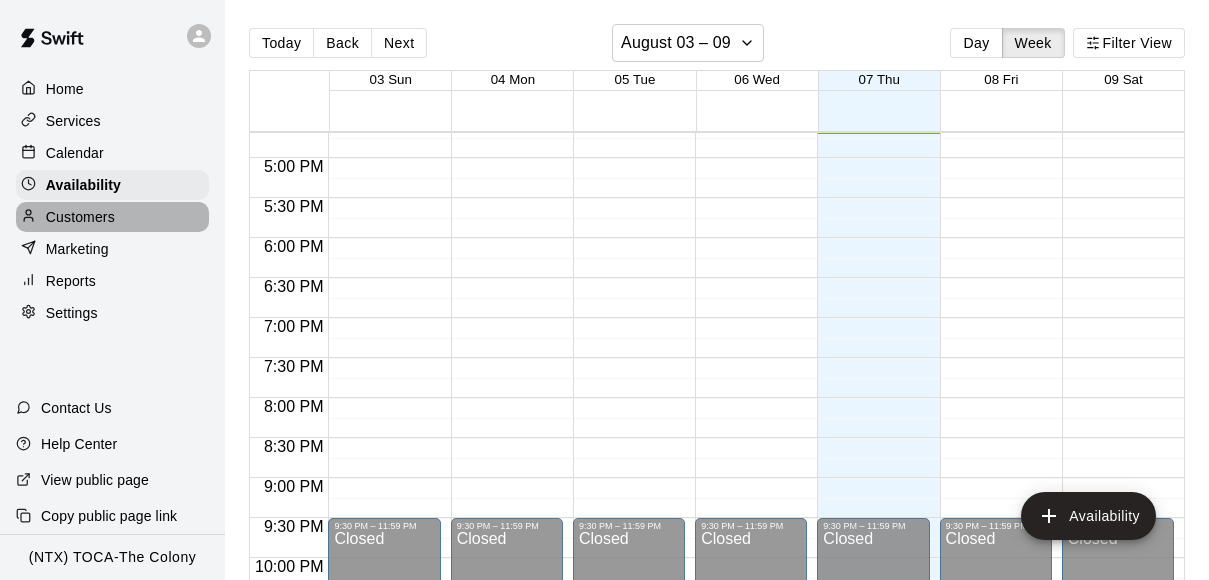 click on "Customers" at bounding box center (80, 217) 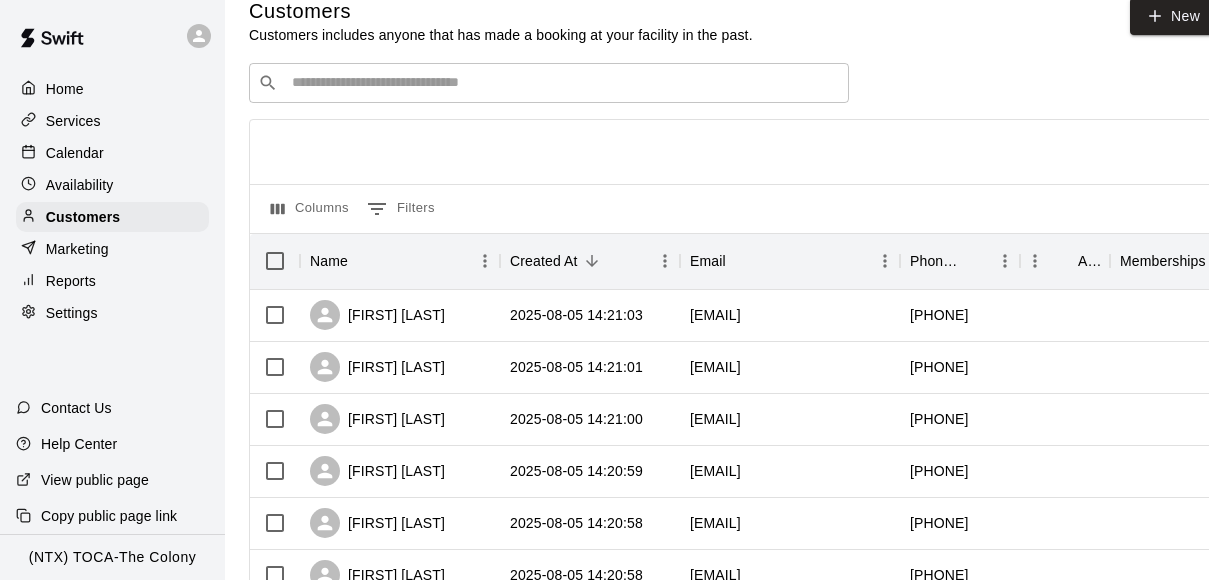 scroll, scrollTop: 28, scrollLeft: 0, axis: vertical 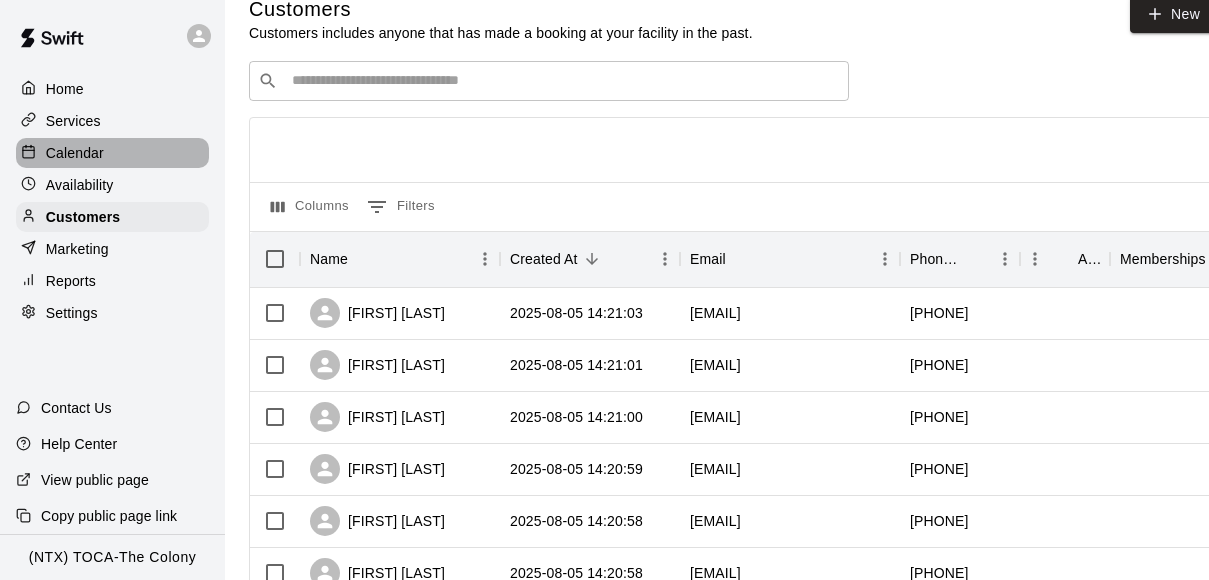 click on "Calendar" at bounding box center (75, 153) 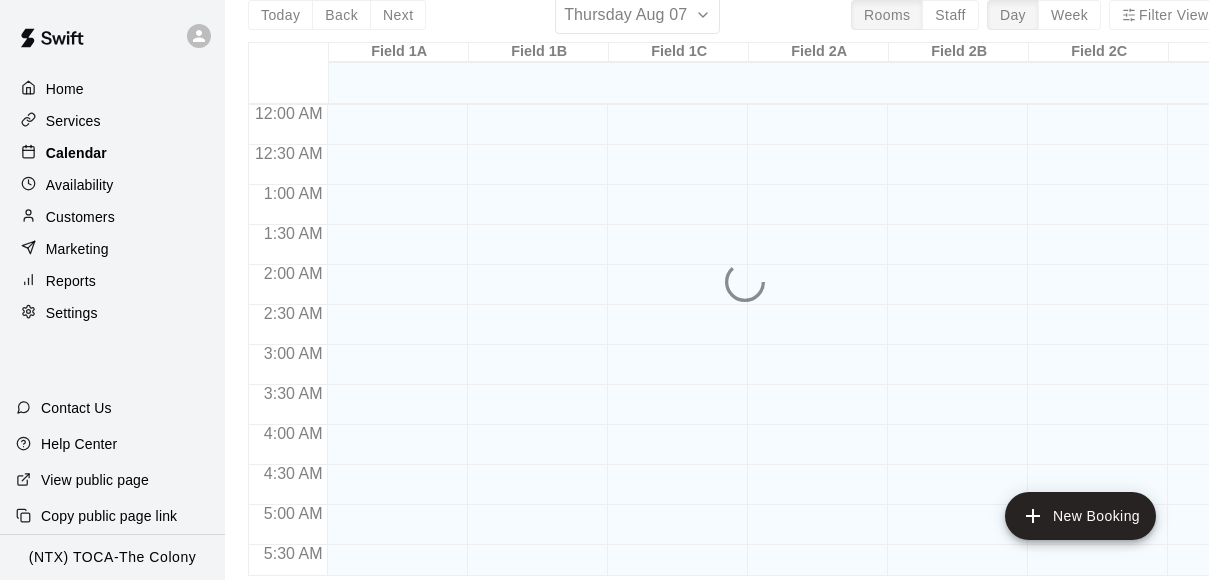 scroll, scrollTop: 0, scrollLeft: 0, axis: both 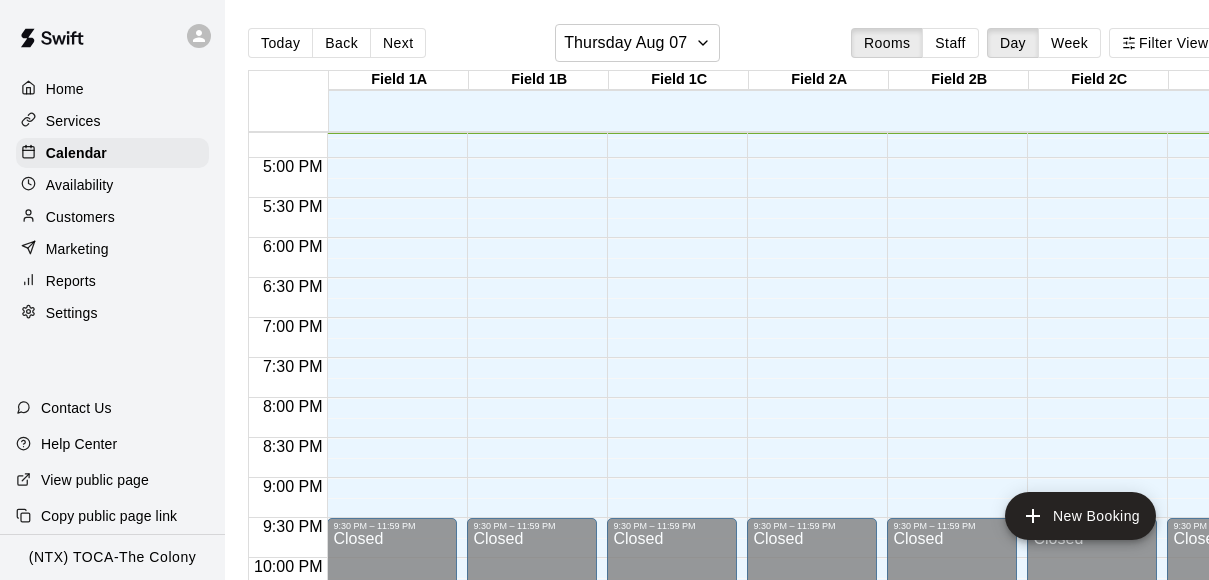 click on "Home" at bounding box center [65, 89] 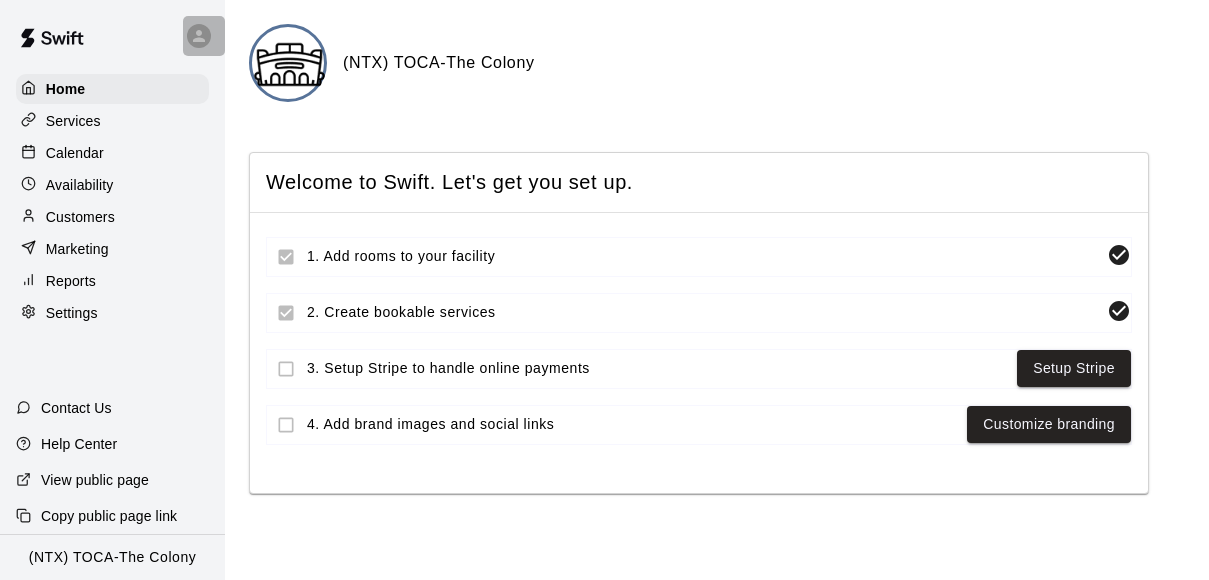 click at bounding box center (199, 36) 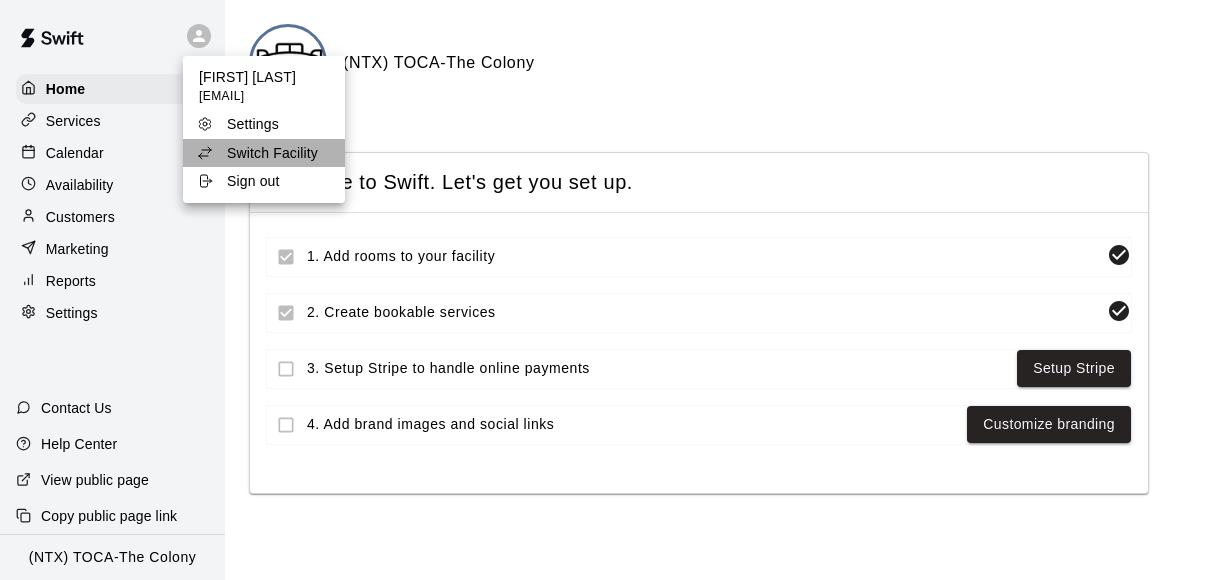 click on "Switch Facility" at bounding box center [272, 153] 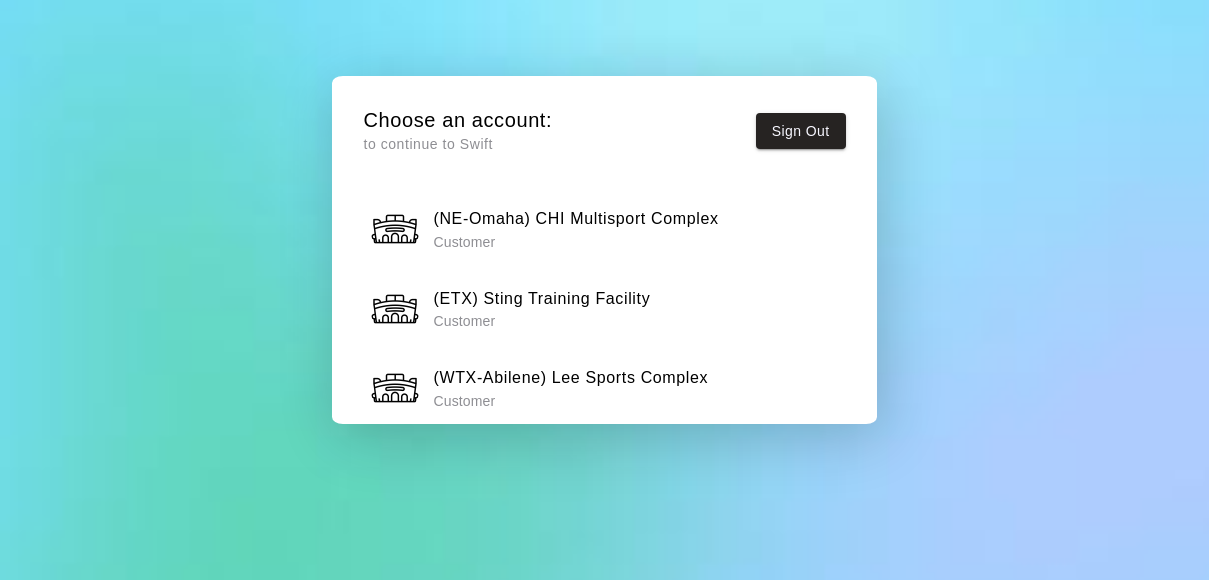 scroll, scrollTop: 482, scrollLeft: 0, axis: vertical 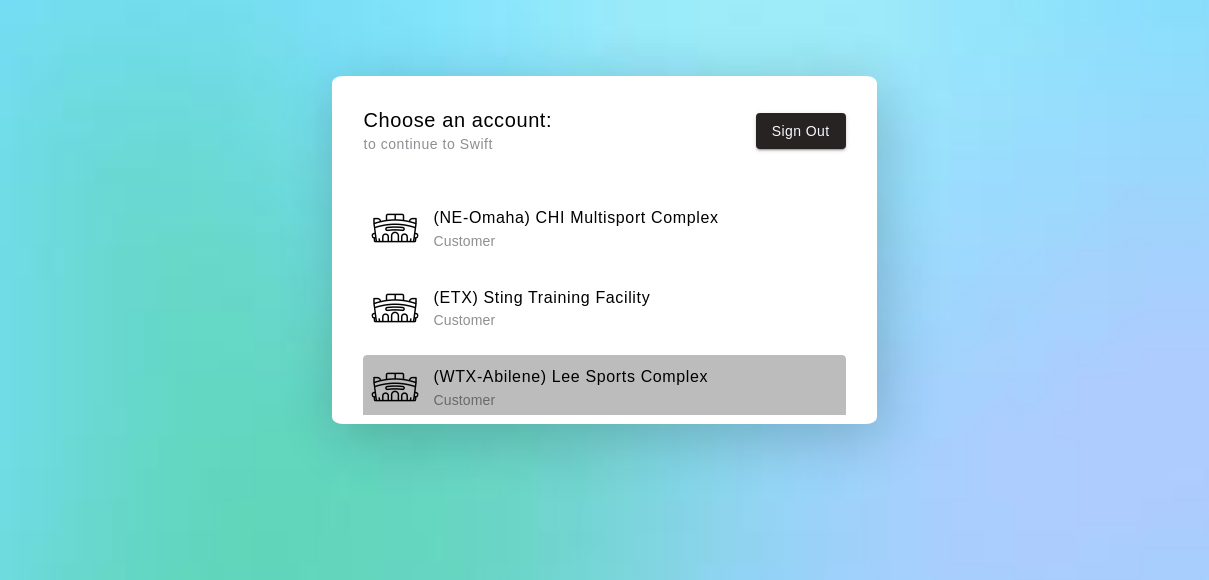 click on "(WTX-Abilene) Lee Sports Complex   Customer" at bounding box center (604, 387) 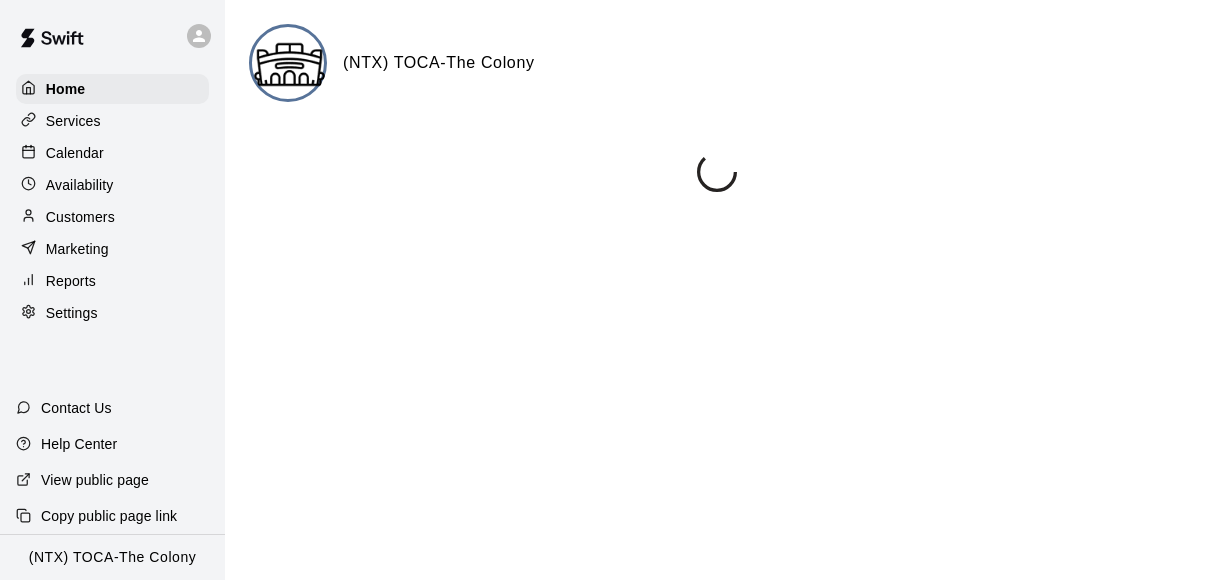 scroll, scrollTop: 0, scrollLeft: 0, axis: both 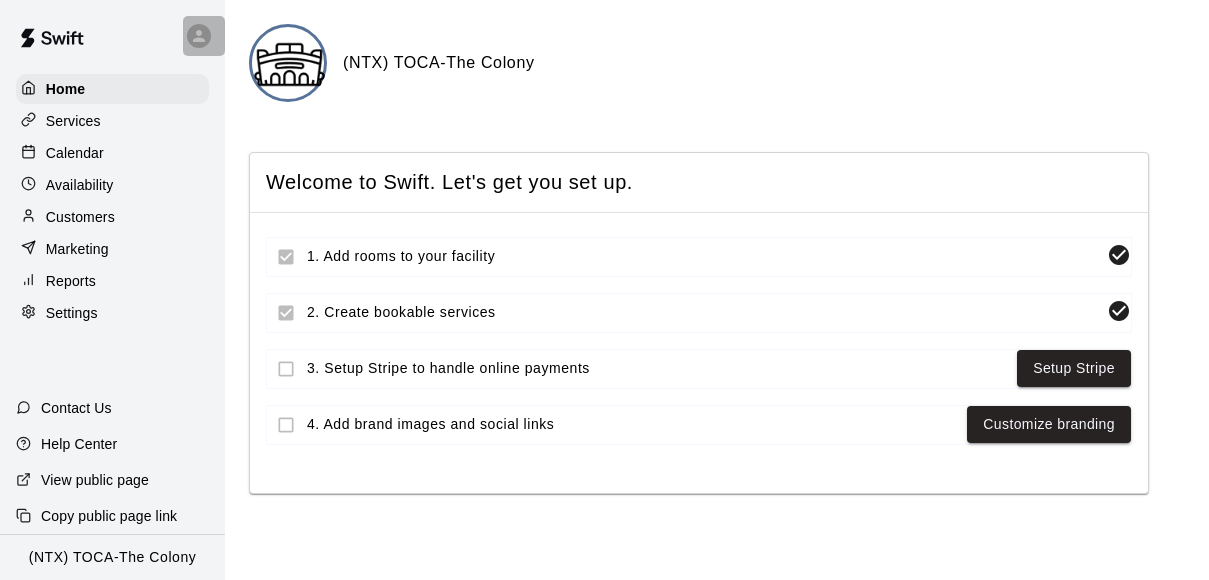 click 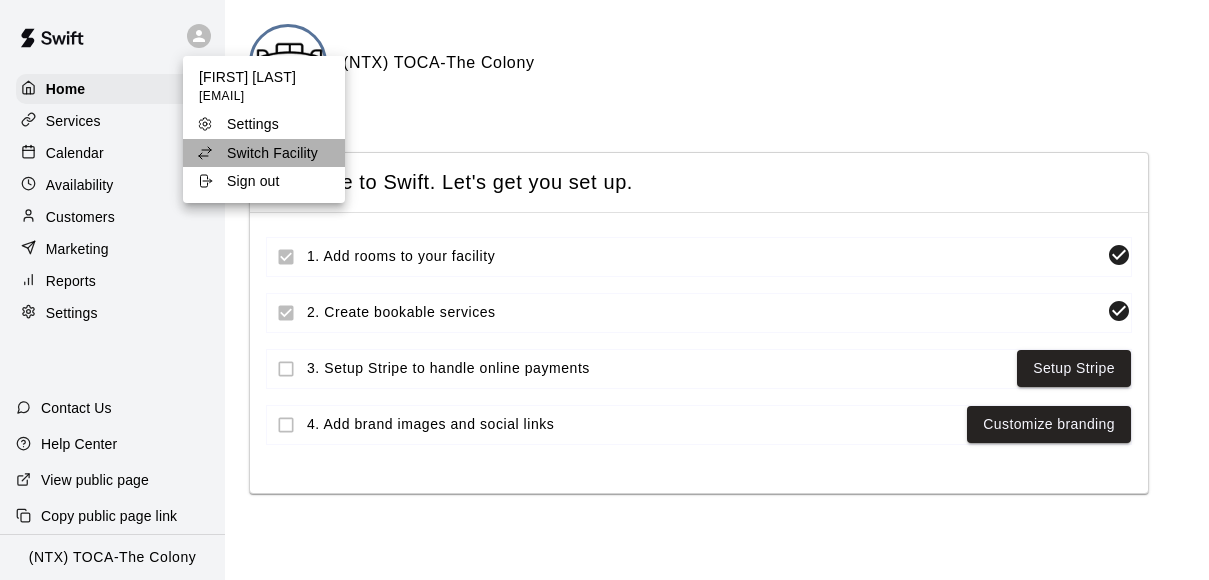 click on "Switch Facility" at bounding box center (272, 153) 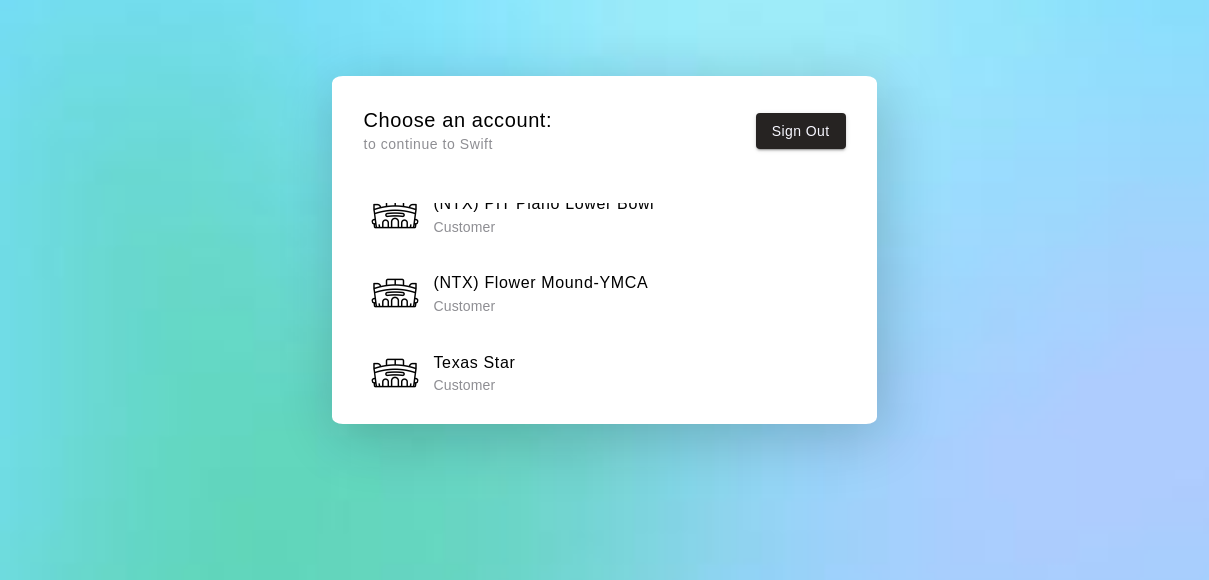 scroll, scrollTop: 1450, scrollLeft: 0, axis: vertical 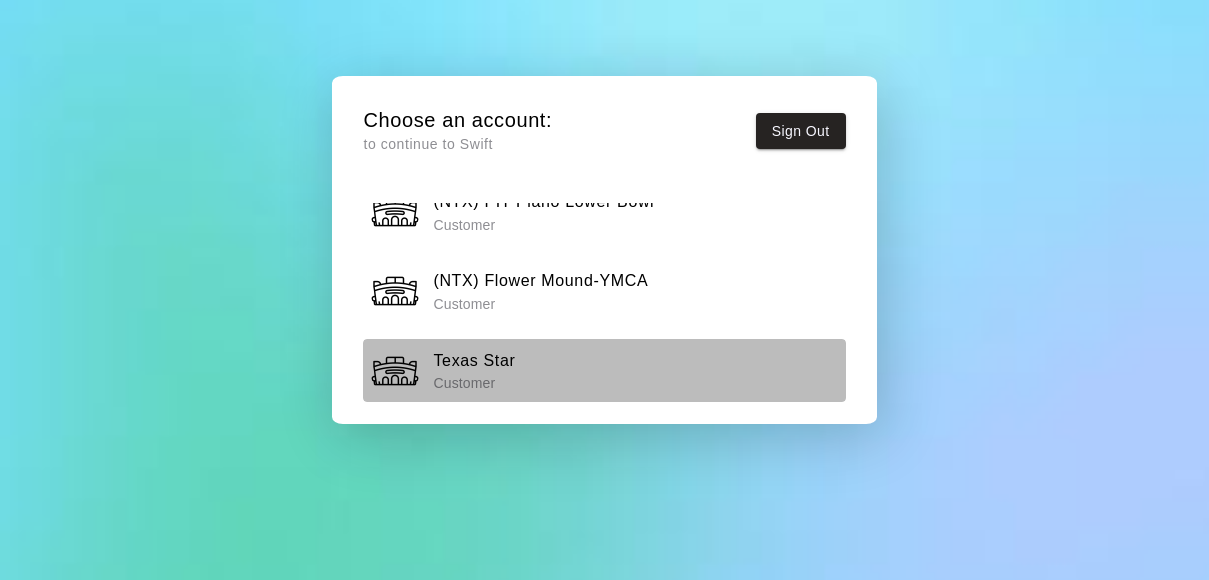 click on "Texas Star   Customer" at bounding box center [604, 371] 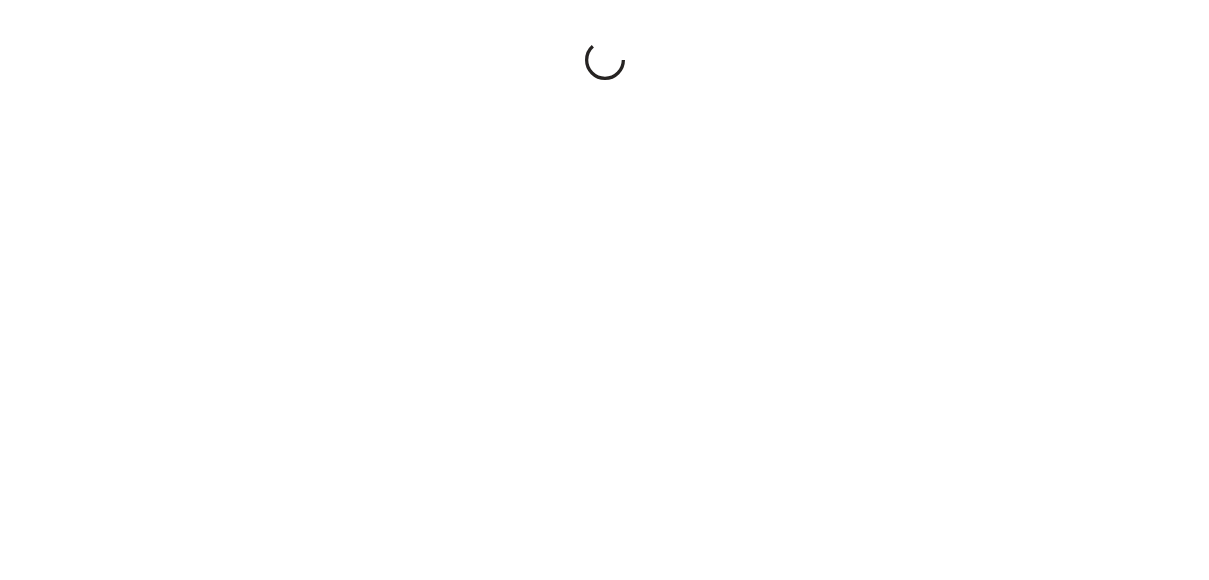 scroll, scrollTop: 0, scrollLeft: 0, axis: both 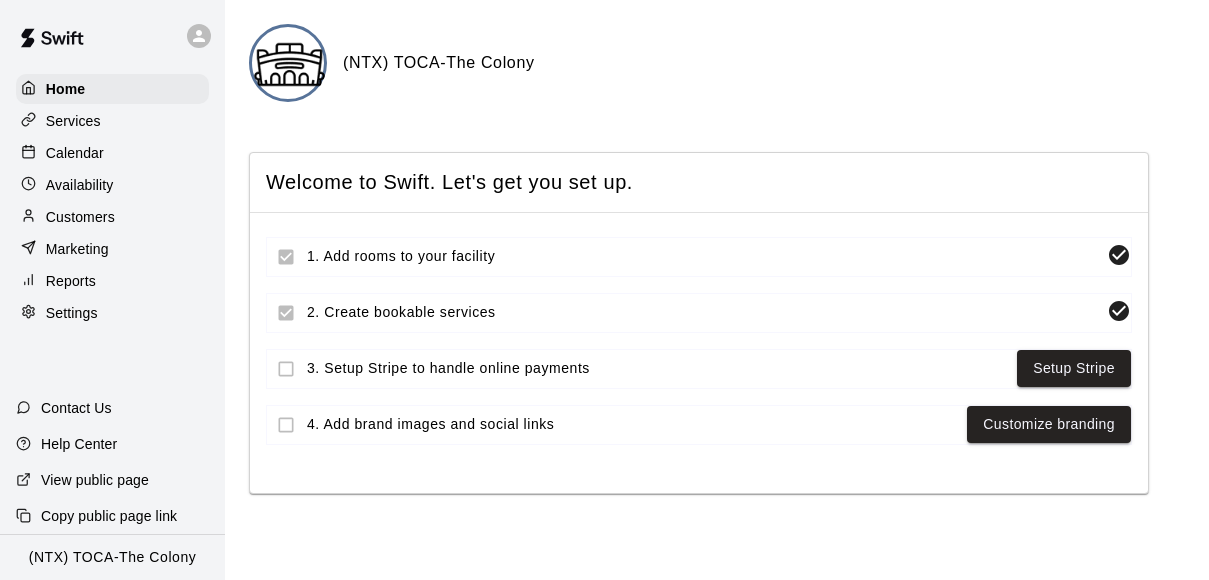 click 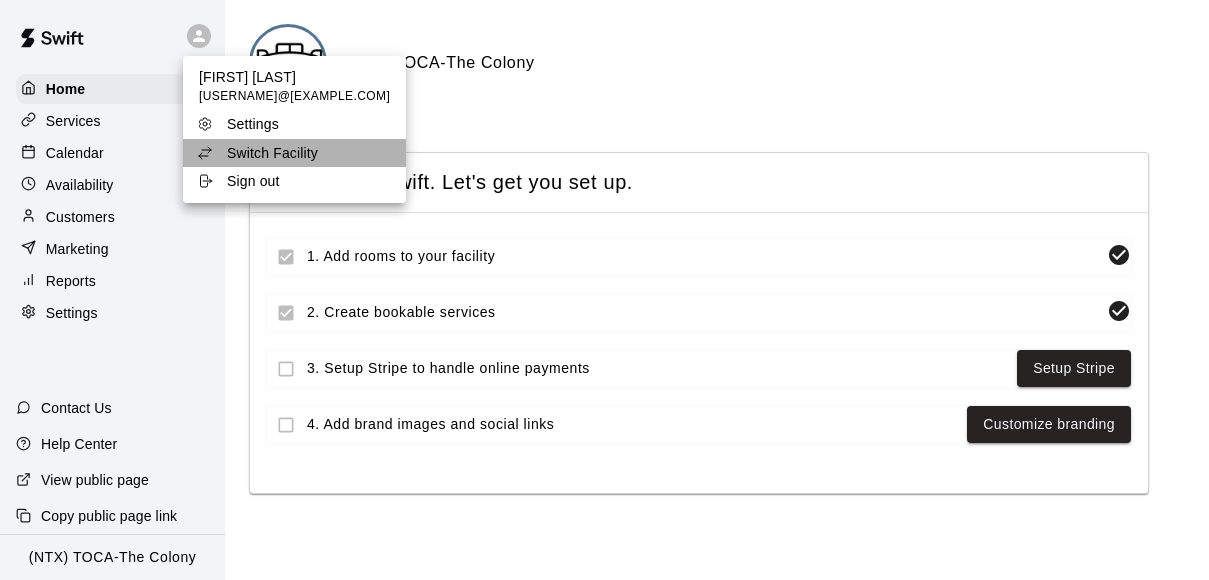 click on "Switch Facility" at bounding box center [272, 153] 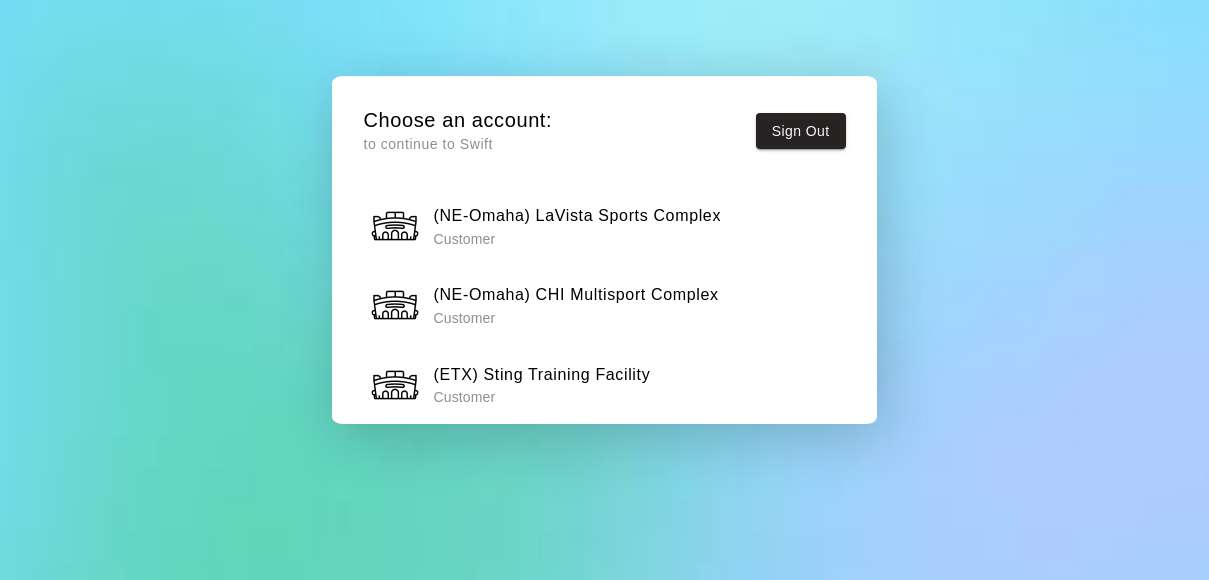 scroll, scrollTop: 0, scrollLeft: 0, axis: both 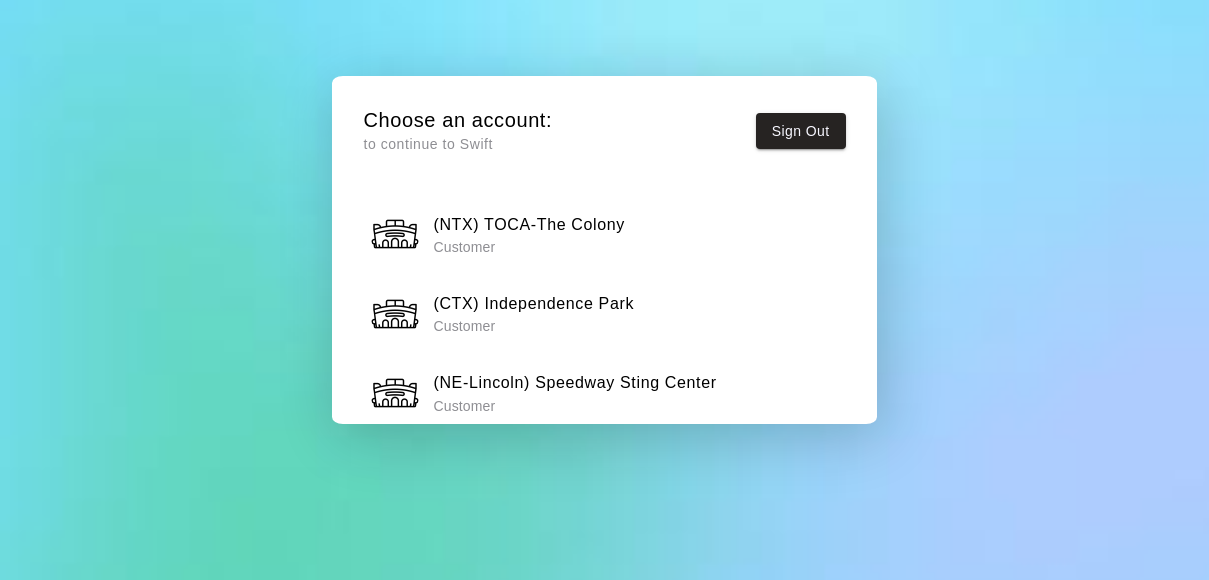 click on "(NTX) TOCA-The Colony   Customer (CTX) Independence Park   Customer (NE-Lincoln) Speedway Sting Center   Customer (NE-Lincoln) Lincoln Sports Foundation   Customer (NE-Omaha) Papillion   Customer (NE-Omaha) LaVista Sports Complex   Customer (NE-Omaha) CHI Multisport Complex   Customer (ETX) Sting Training Facility   Customer (WTX-Abilene) Lee Sports Complex   Customer (NE-Omaha) Hitchcock   Customer (CC) Bill Witt Soccer Complex   Customer (WTX-Lubbock) Berl Huffman   Customer (ATX)  Round Rock Multipurpose Complex   Customer (ATX) SFP   Customer (NTX) PIT Frisco   Customer (NTX) McKinney Christian Academy   Customer (NTX) The Athletic Club   Customer (NTX) PIT Plano Upper Bowl   Customer (NTX) PIT Plano Lower Bowl   Customer (NTX) Flower Mound-YMCA   Customer Texas Star   Customer (NTX)Fort Worth Country Day   Customer (NTX)Fort Worth-Central   Customer (NTX) Trophy Club   Customer (NTX) Adventure Landing   Customer (NTX) TOCA-The Colony   Owner (CTX) Independence Park   Owner   Owner   Owner   Owner   Owner" at bounding box center [604, 2178] 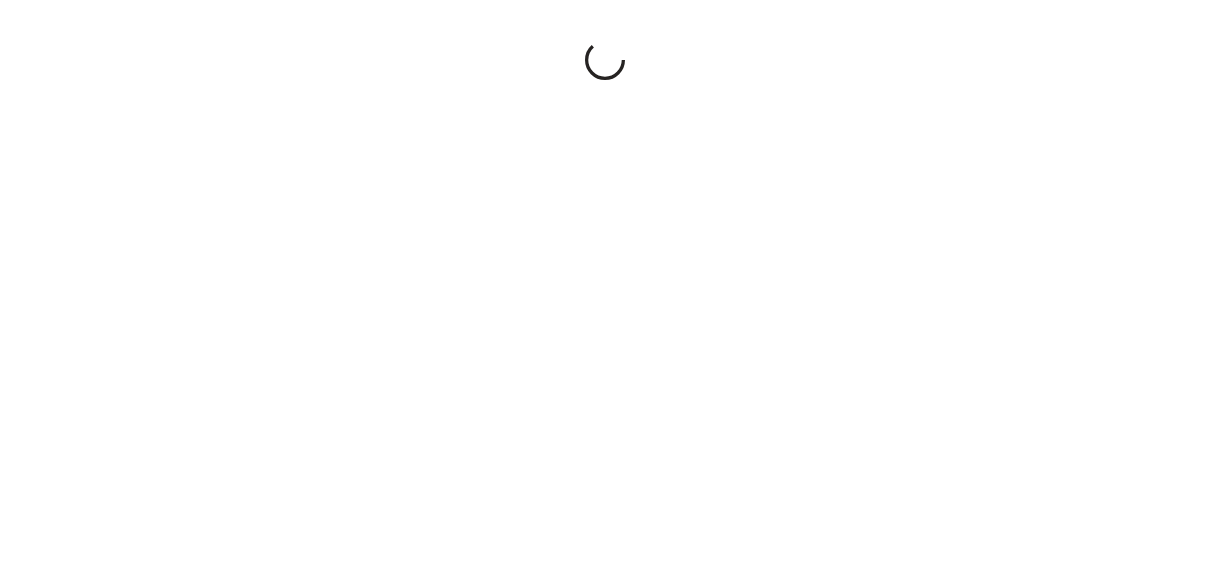 scroll, scrollTop: 0, scrollLeft: 0, axis: both 